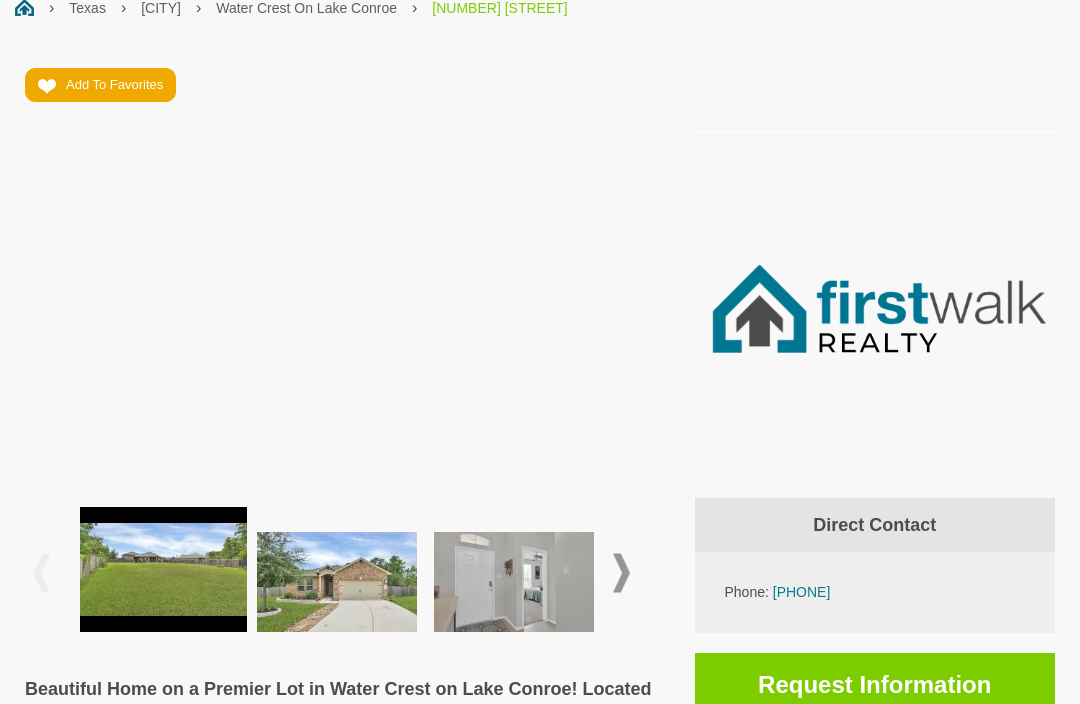scroll, scrollTop: 468, scrollLeft: 0, axis: vertical 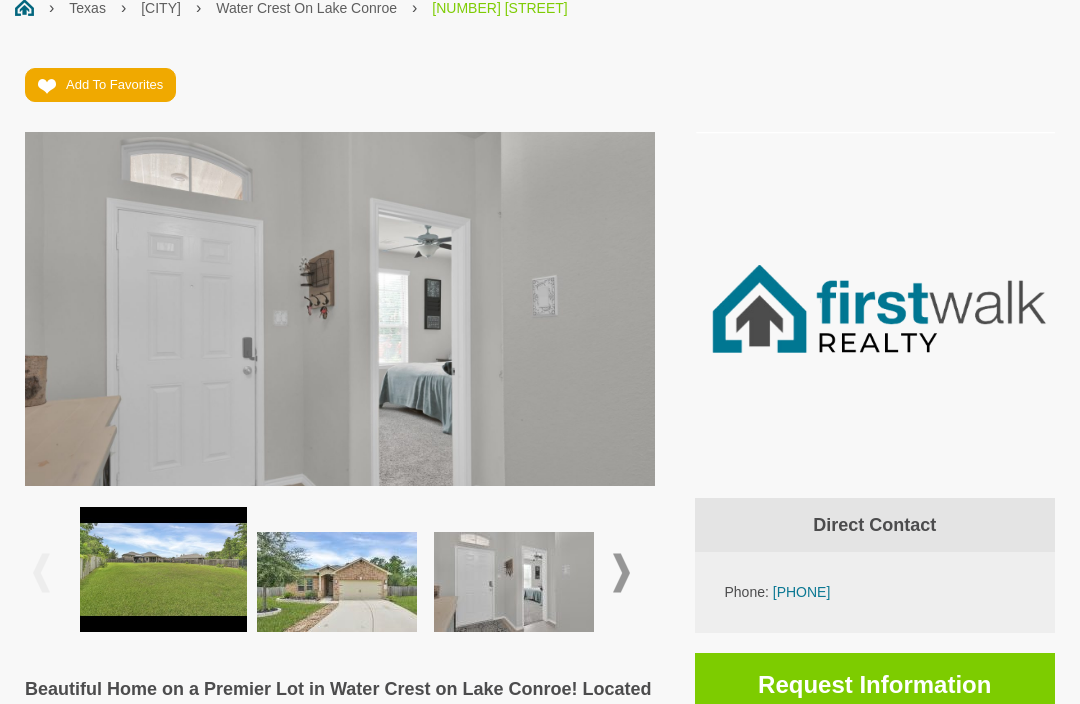click at bounding box center (621, 573) 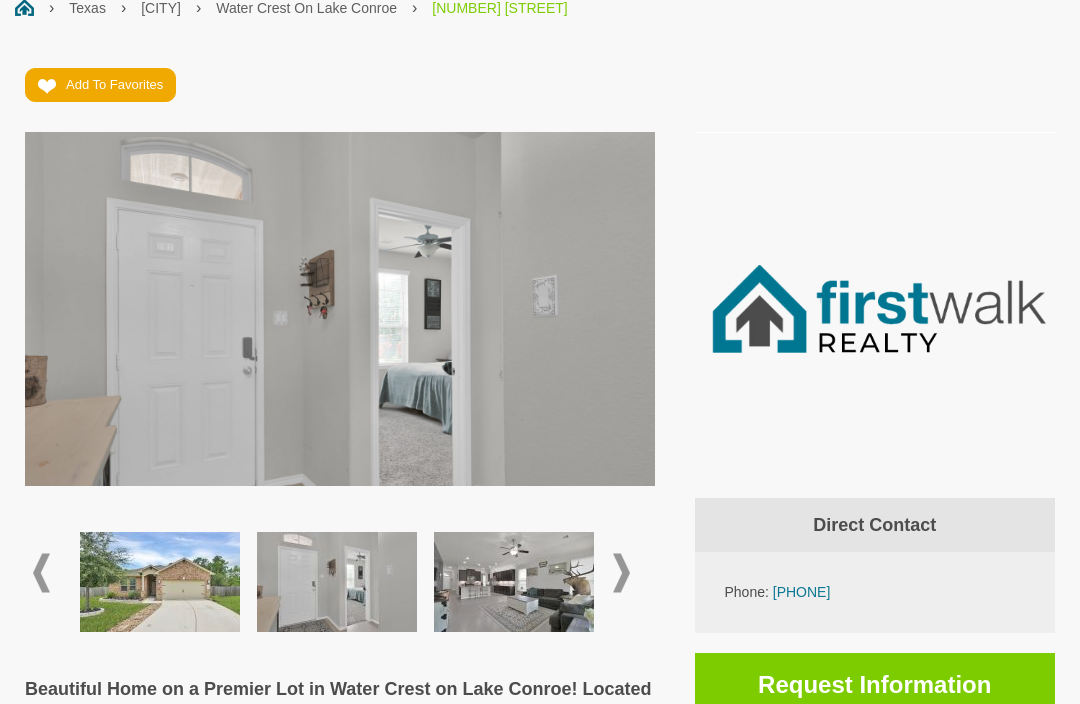 click at bounding box center (621, 573) 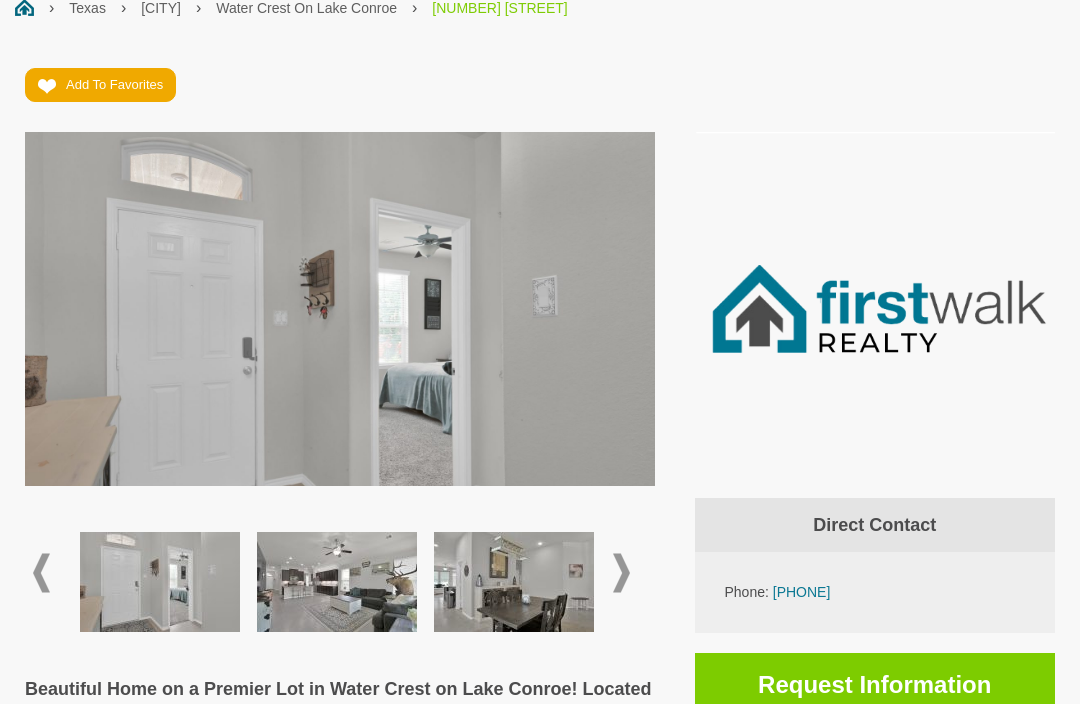 click at bounding box center [337, 582] 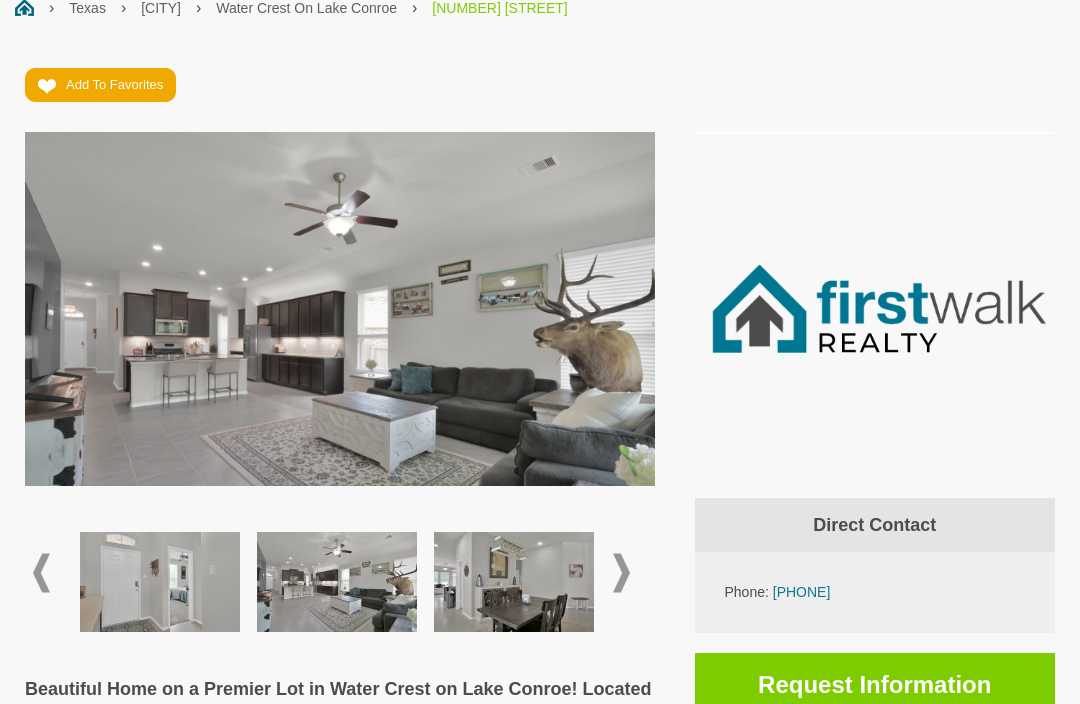 click at bounding box center (514, 582) 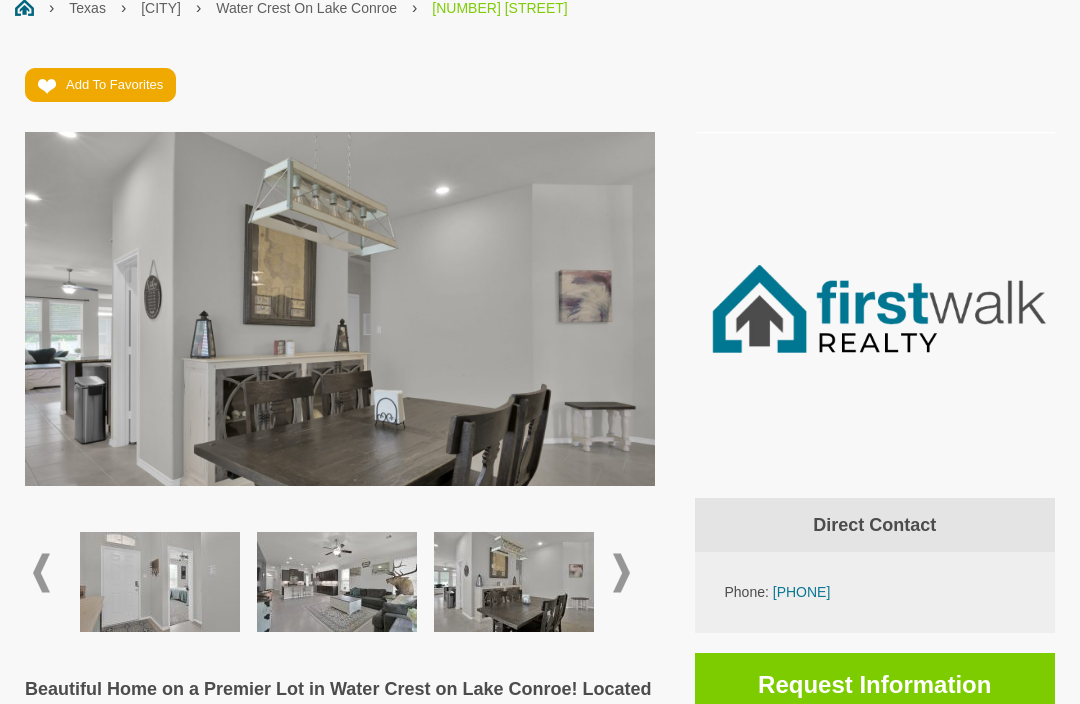 scroll, scrollTop: 462, scrollLeft: 0, axis: vertical 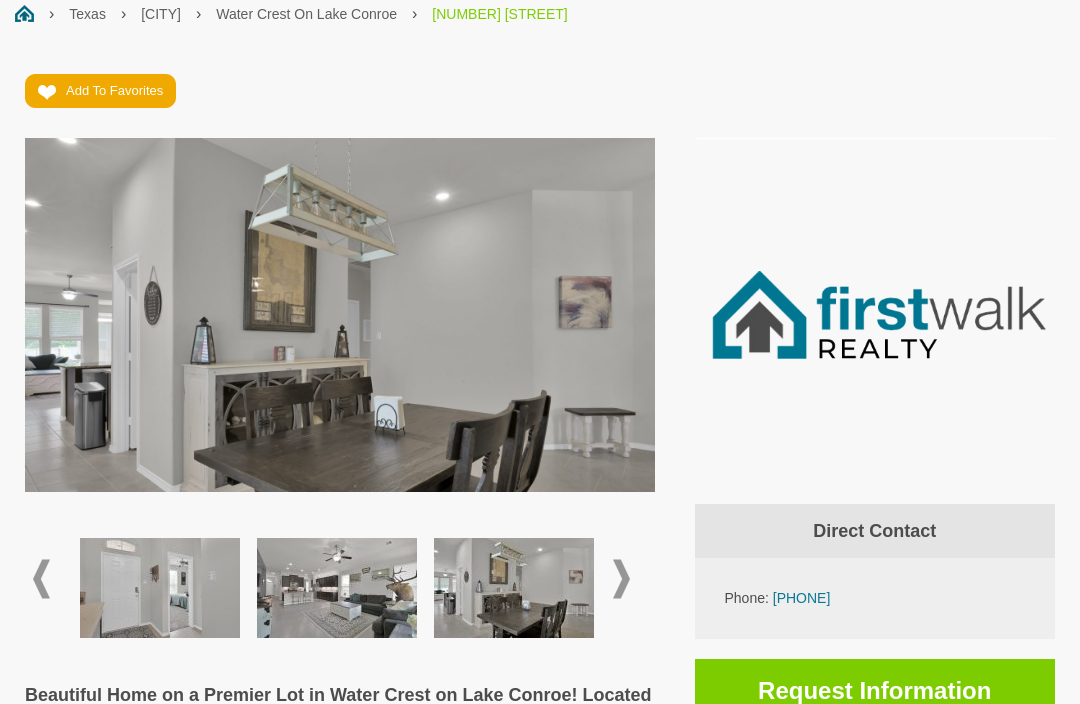 click at bounding box center (621, 579) 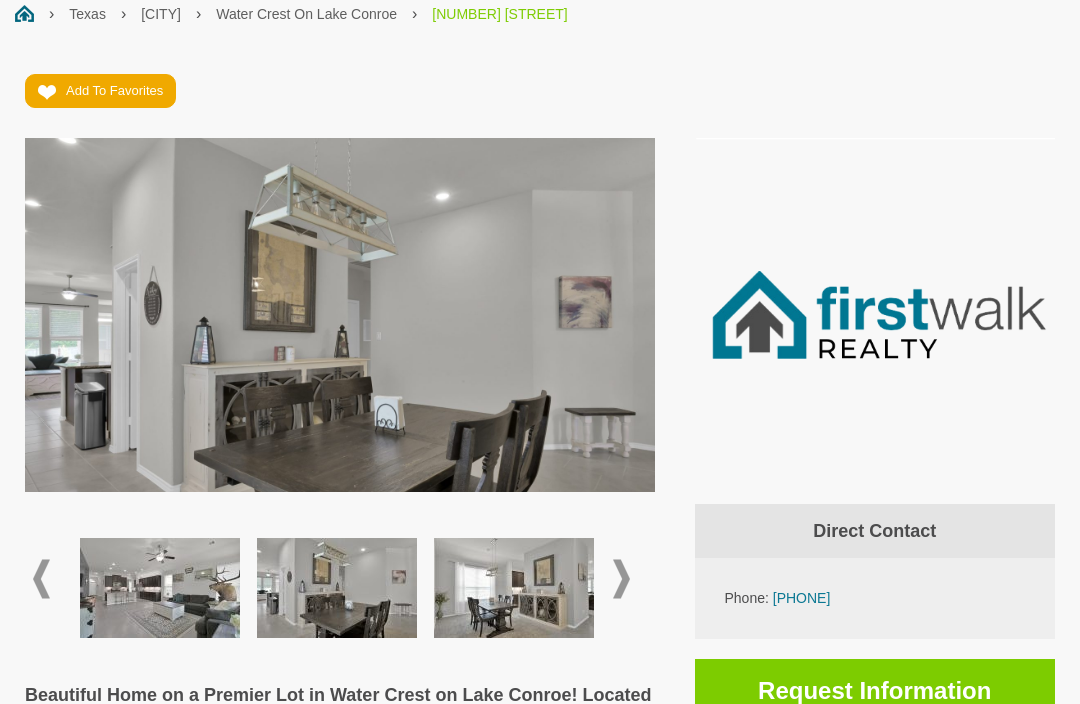 click at bounding box center [514, 588] 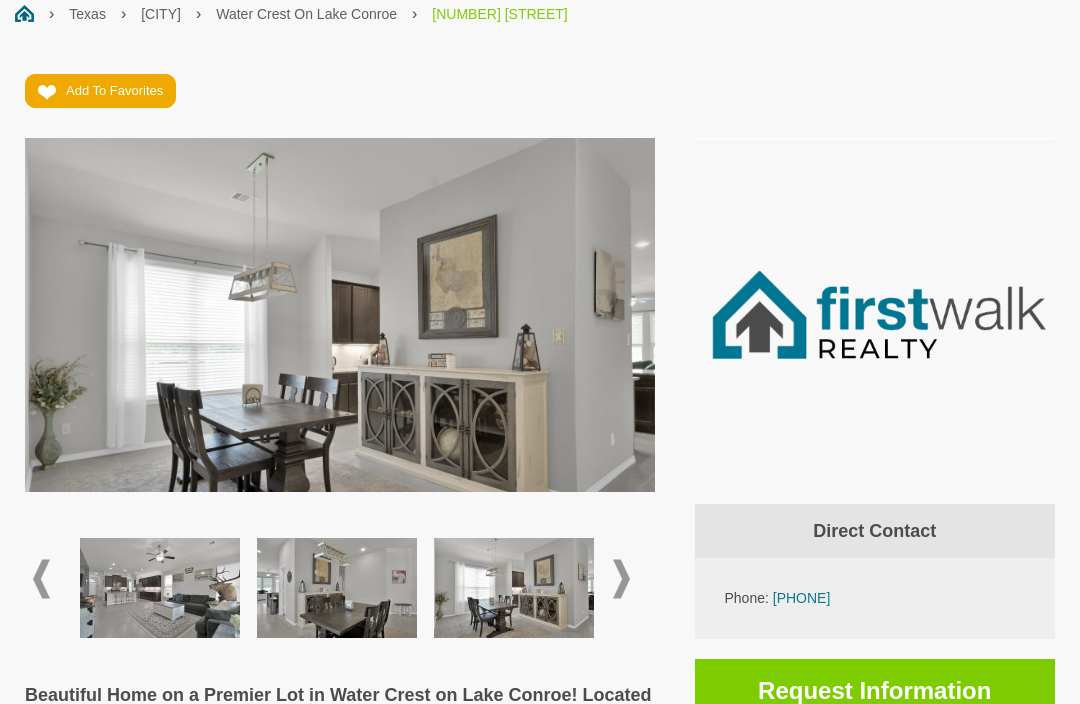 click at bounding box center (621, 579) 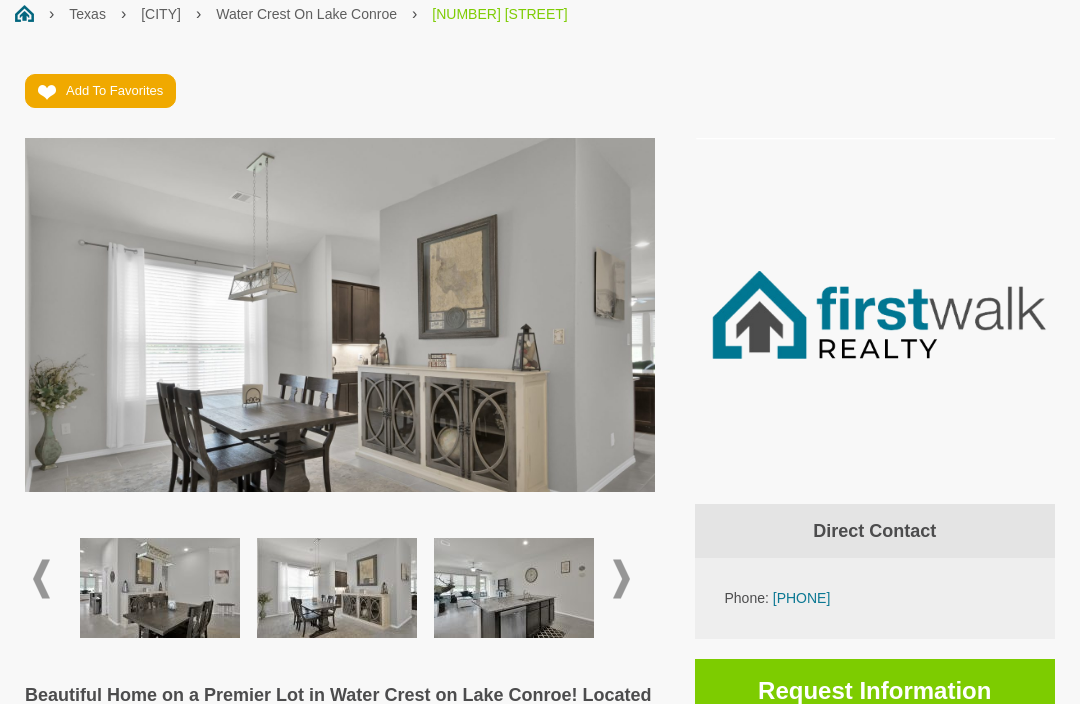 click at bounding box center [514, 588] 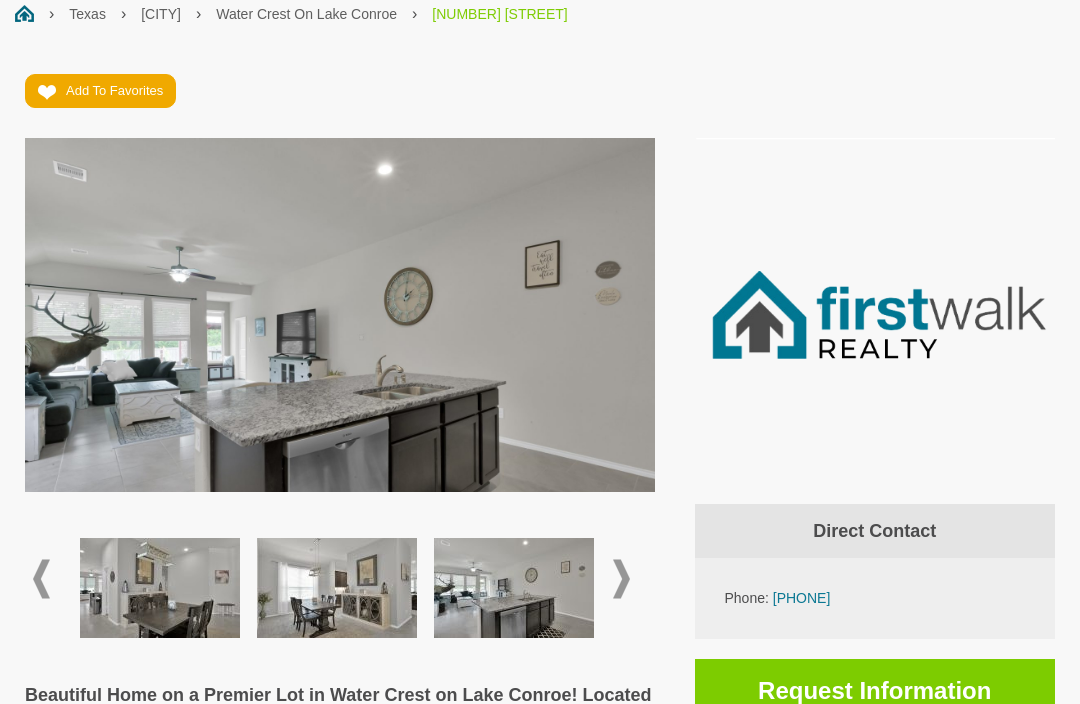 click at bounding box center [621, 579] 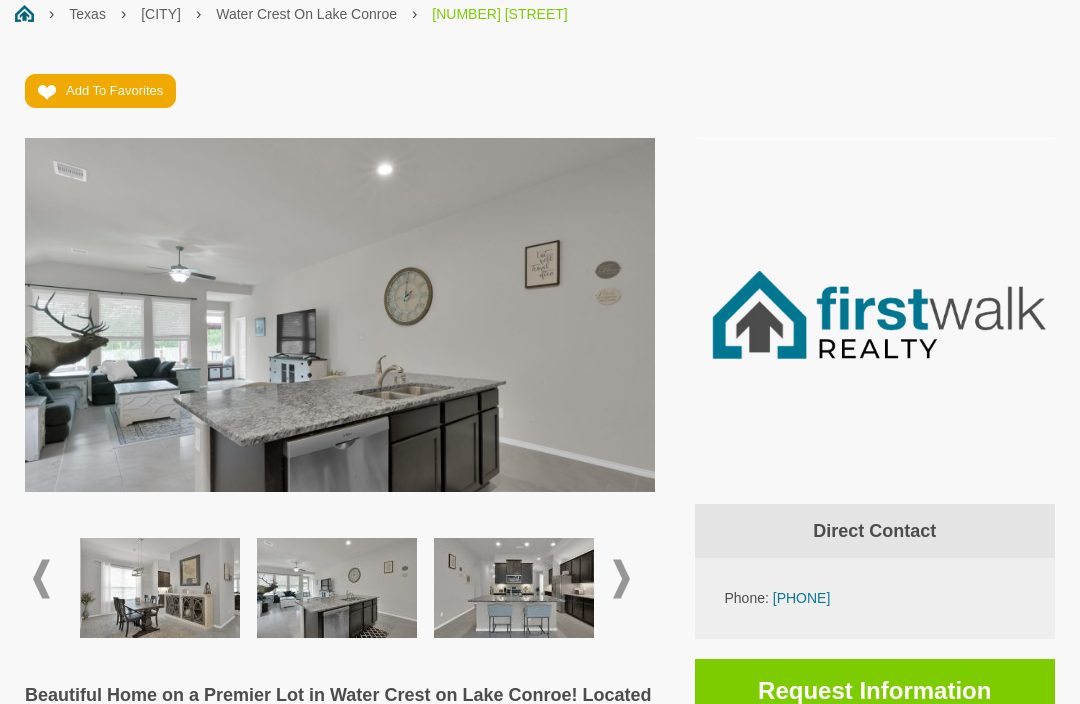 click at bounding box center [514, 588] 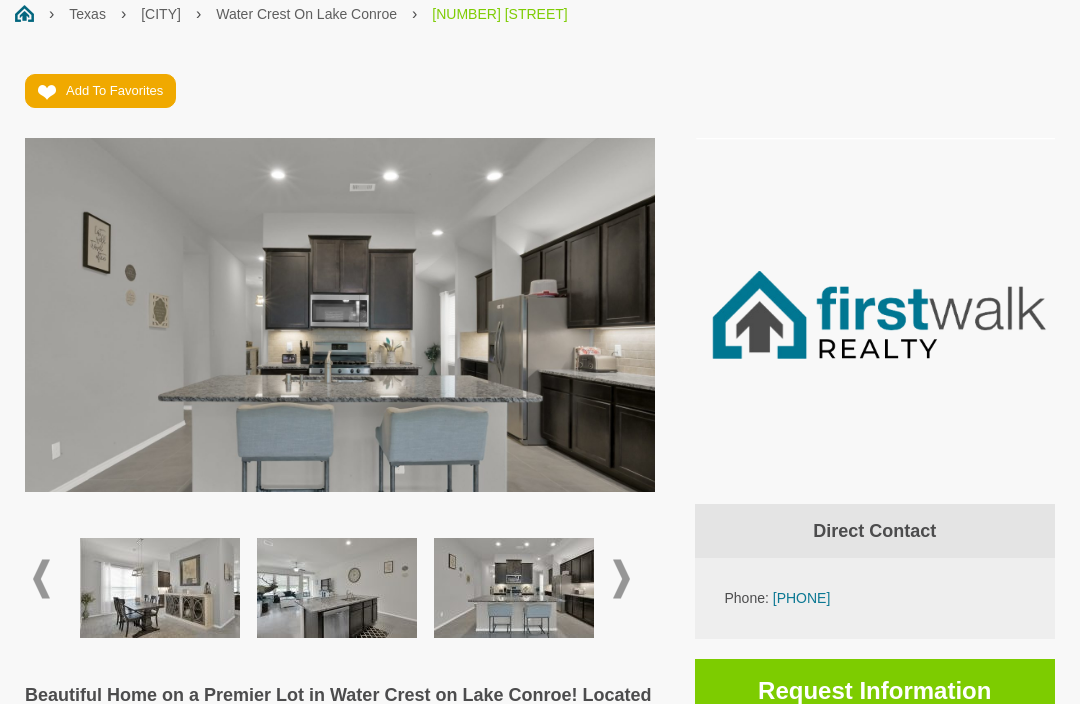 click at bounding box center (621, 579) 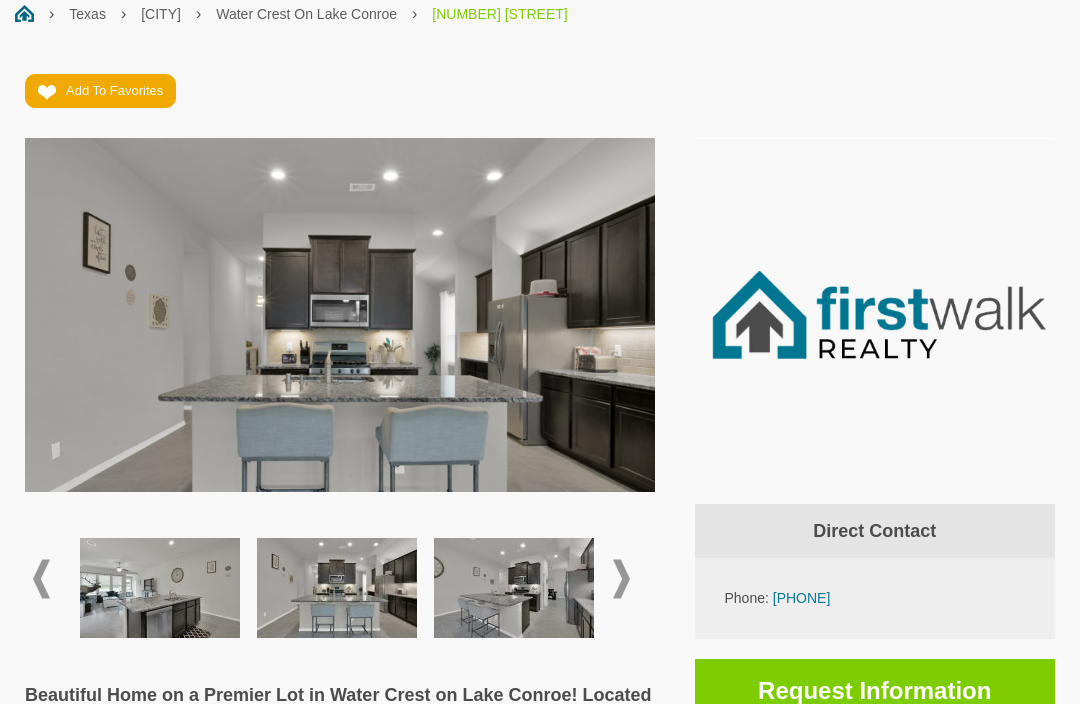 click at bounding box center (514, 588) 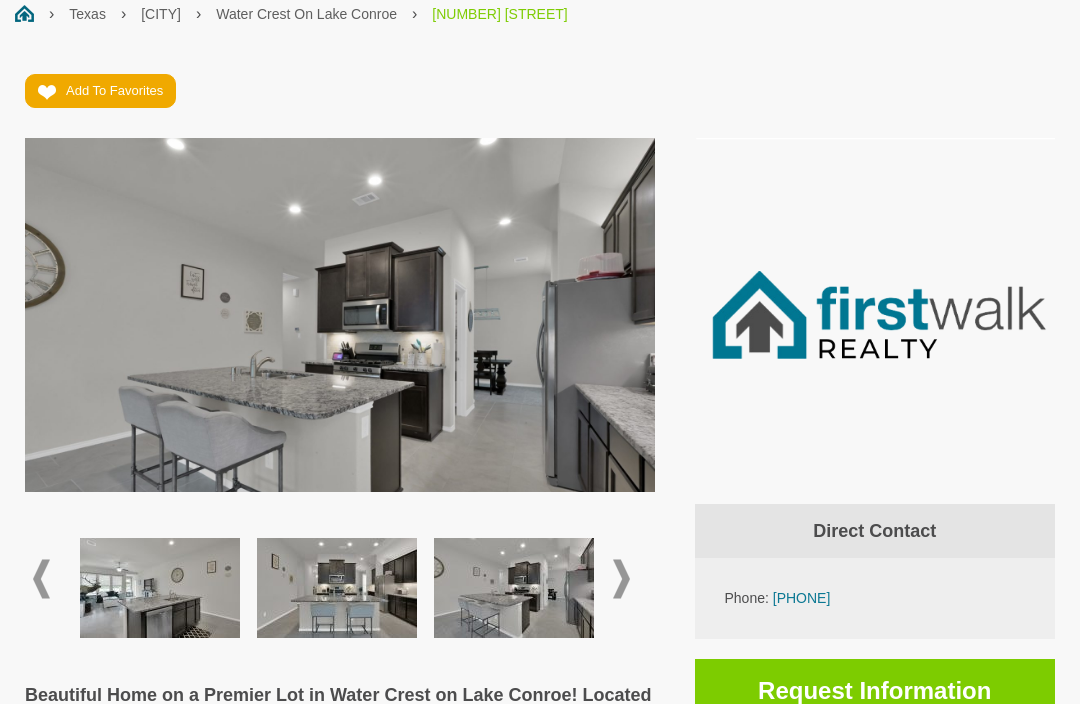 click at bounding box center [621, 579] 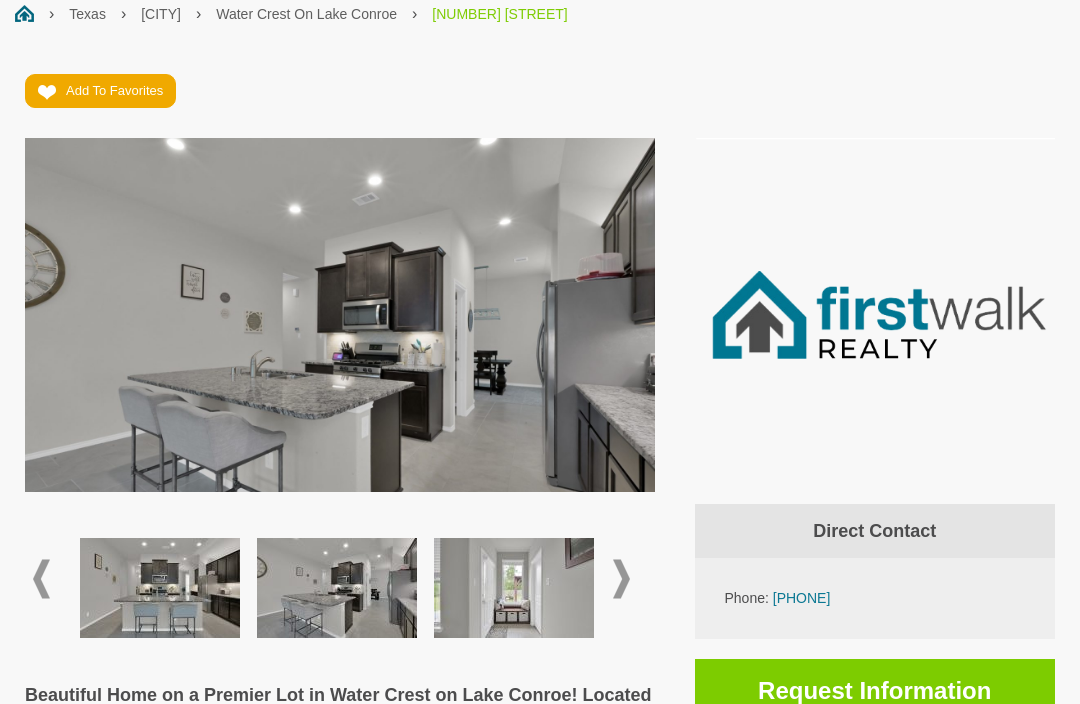 click at bounding box center (514, 588) 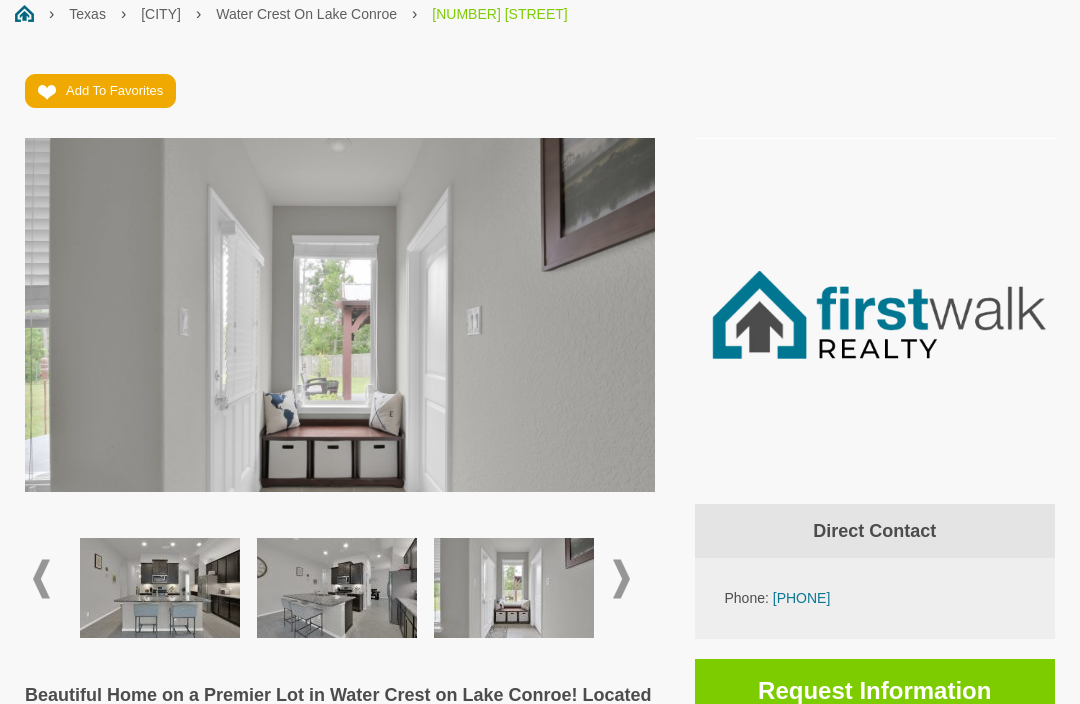 click at bounding box center (621, 579) 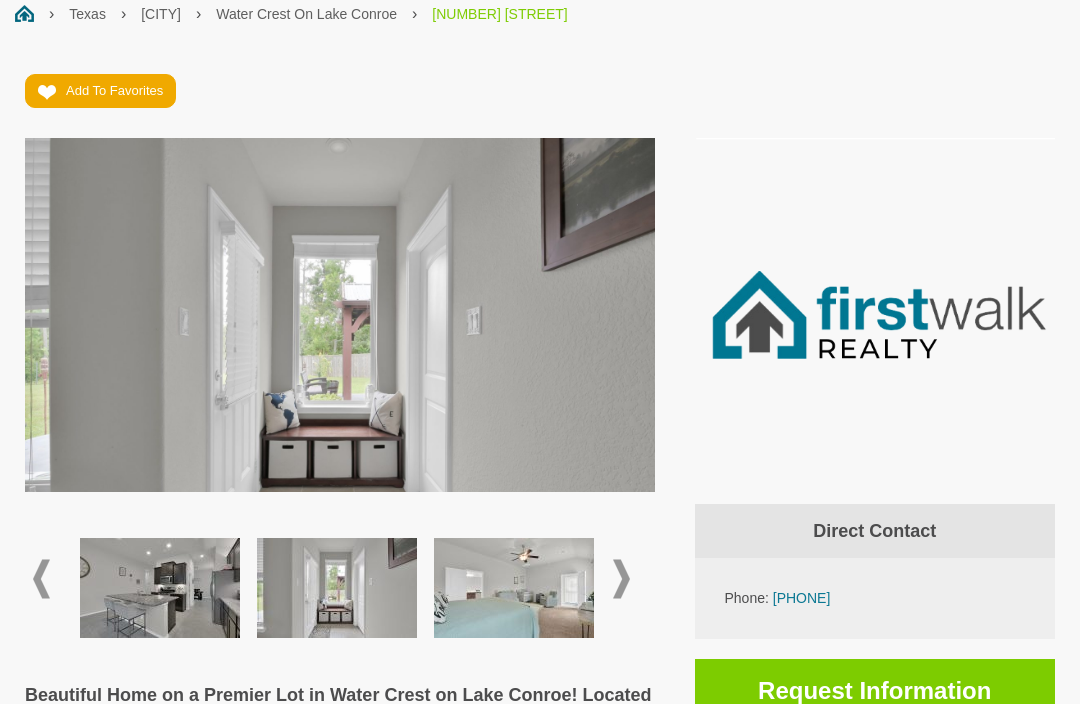 click at bounding box center (514, 588) 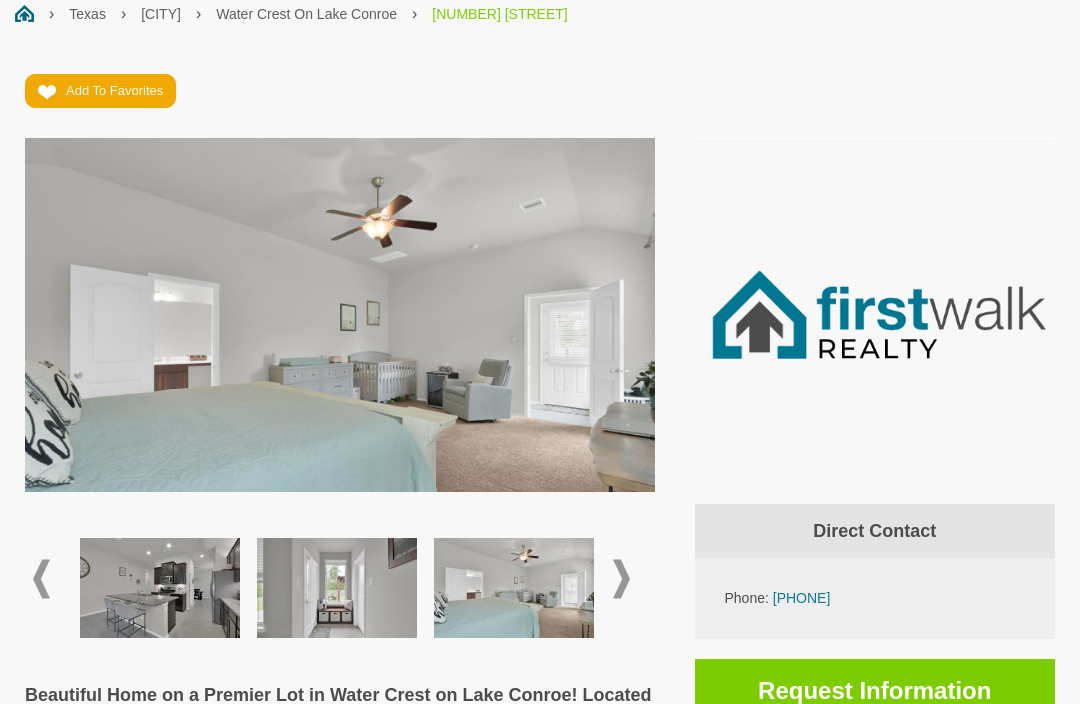click at bounding box center [621, 579] 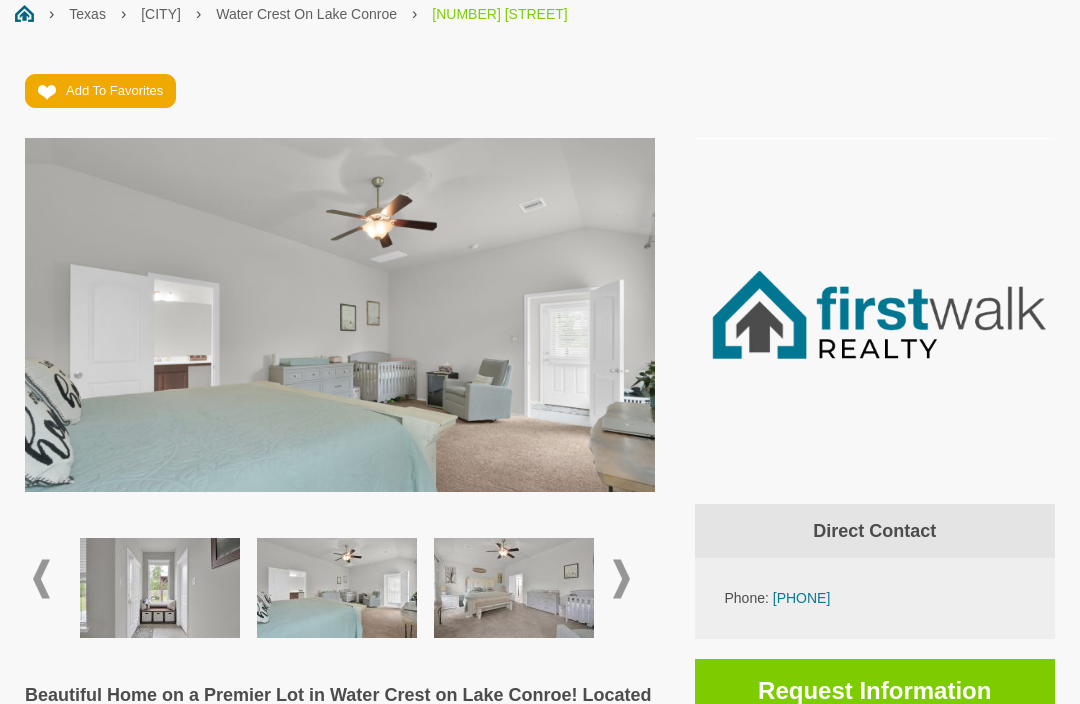 click at bounding box center (514, 588) 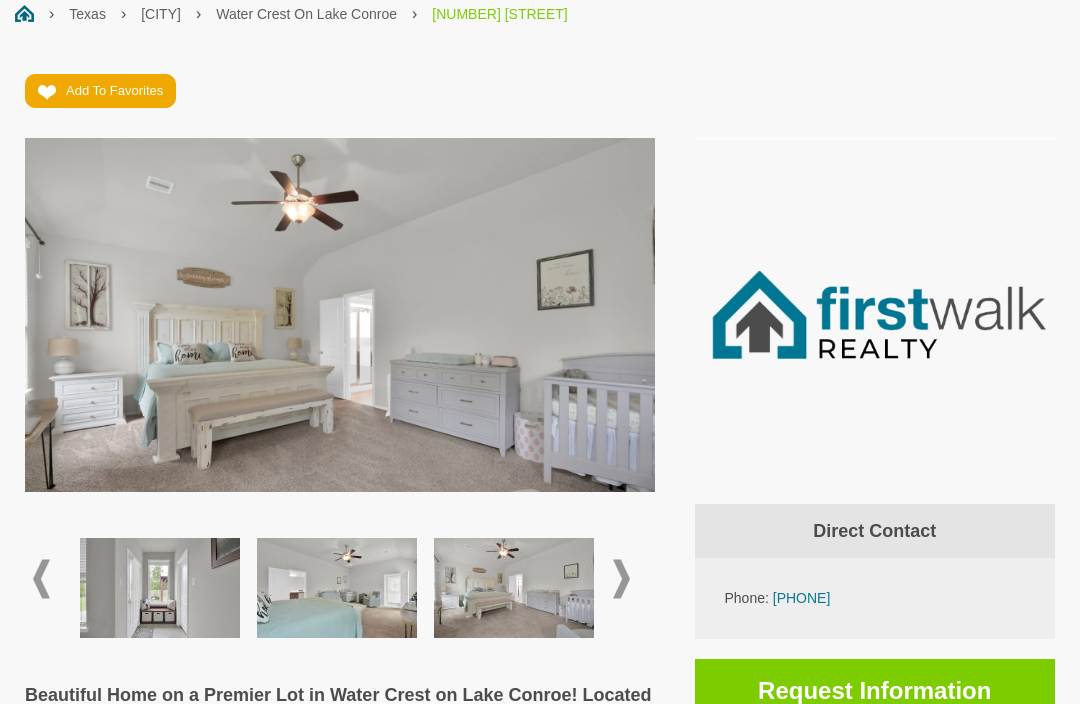click at bounding box center [621, 579] 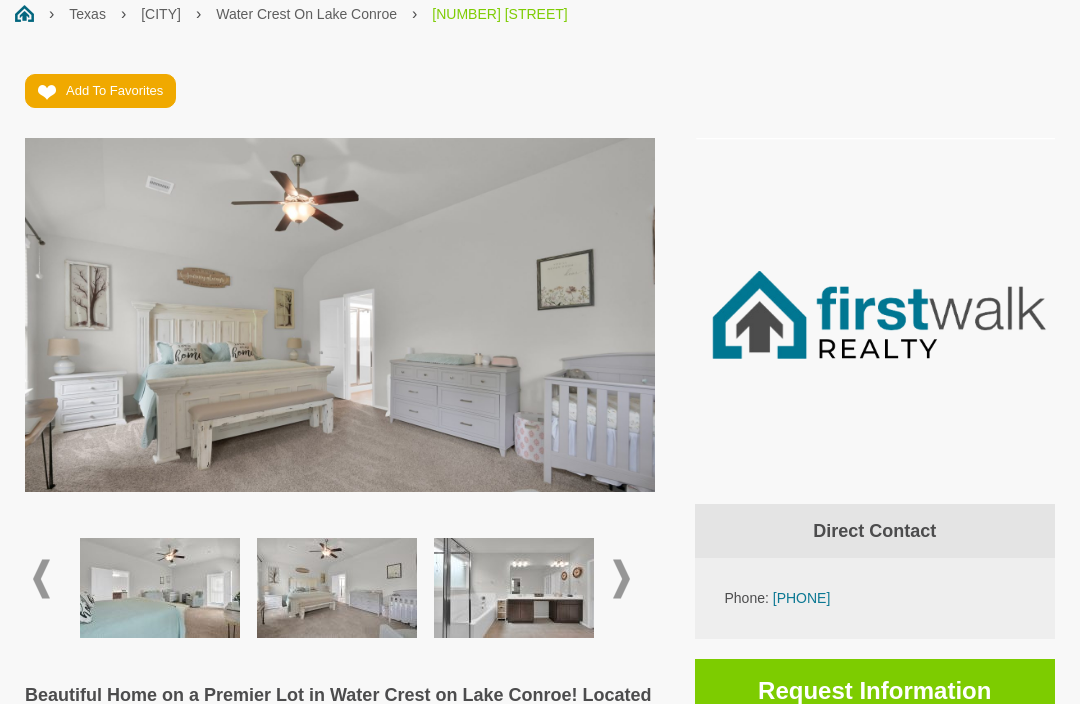 click at bounding box center [514, 588] 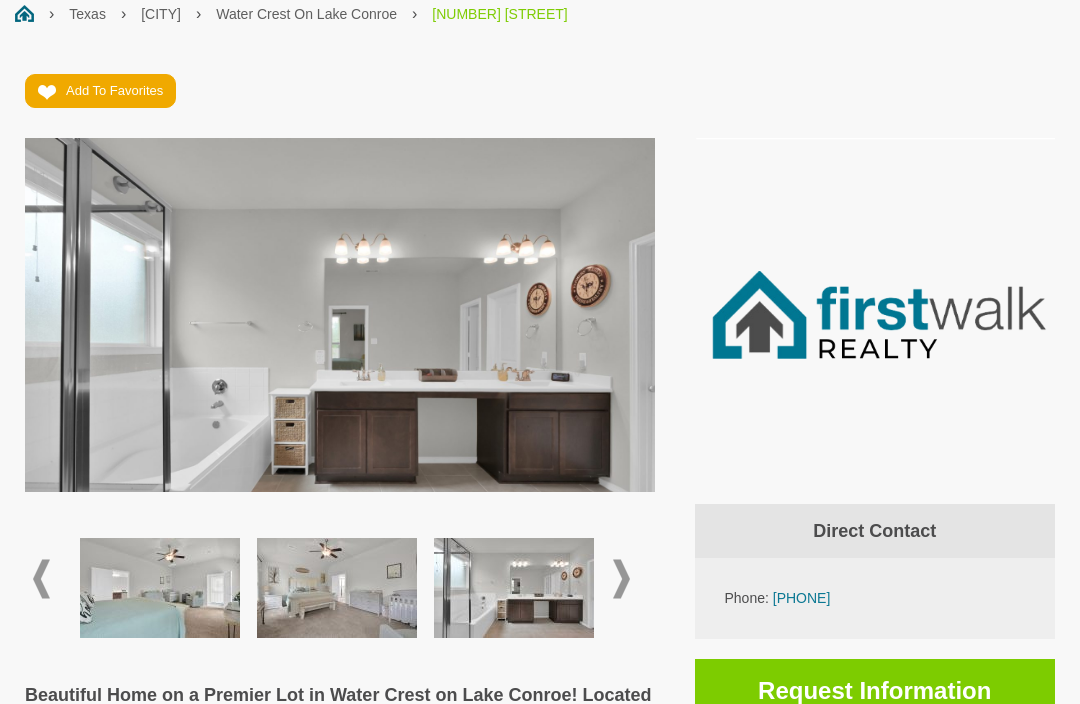 click at bounding box center (621, 579) 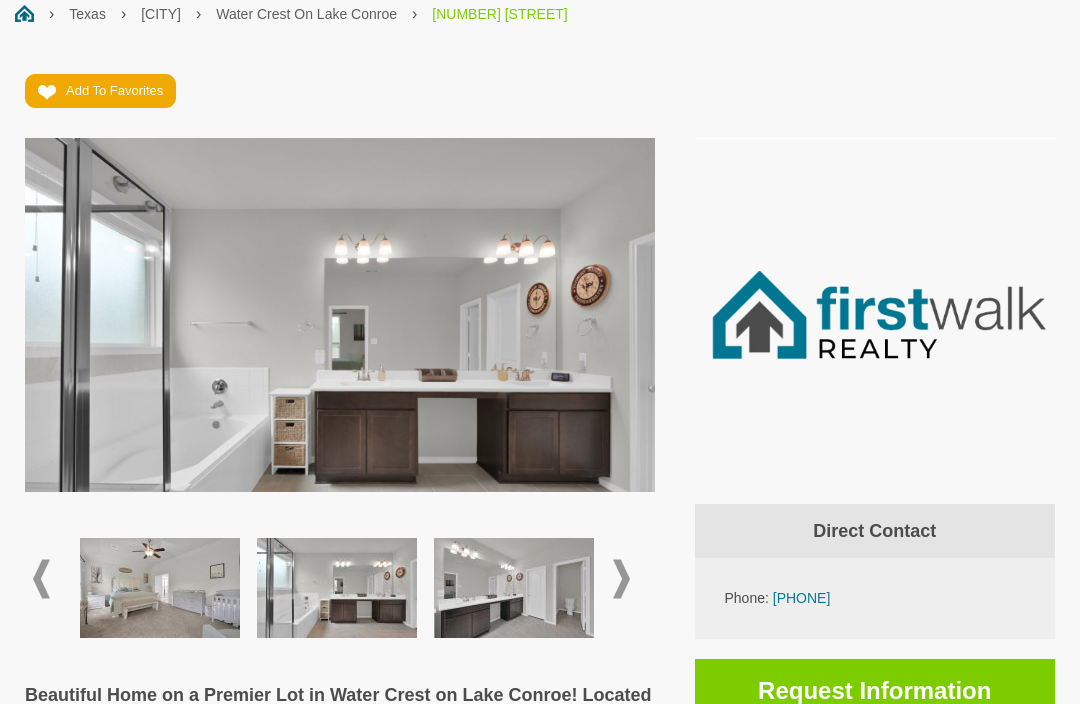 click at bounding box center (514, 588) 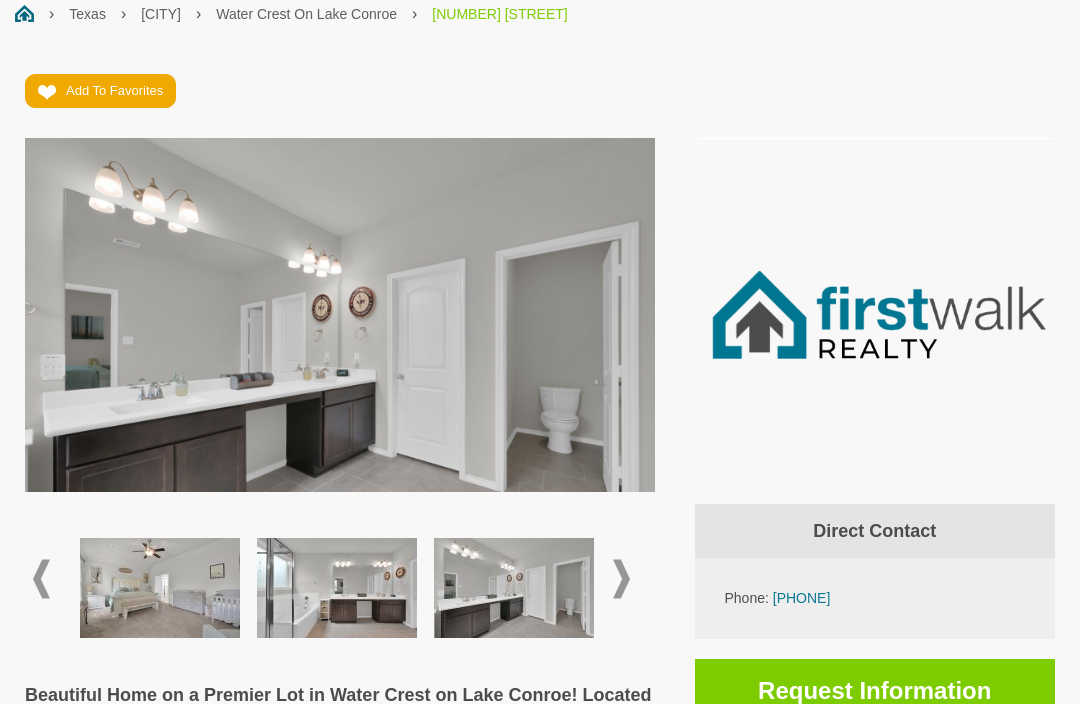 click at bounding box center (621, 579) 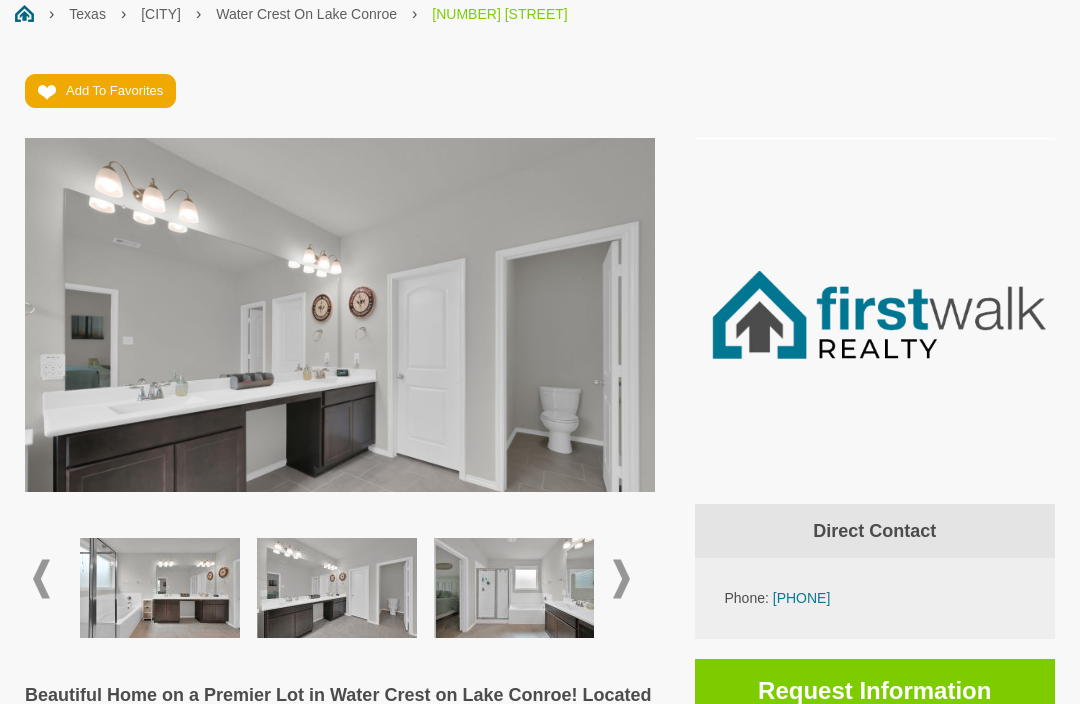 click at bounding box center (514, 588) 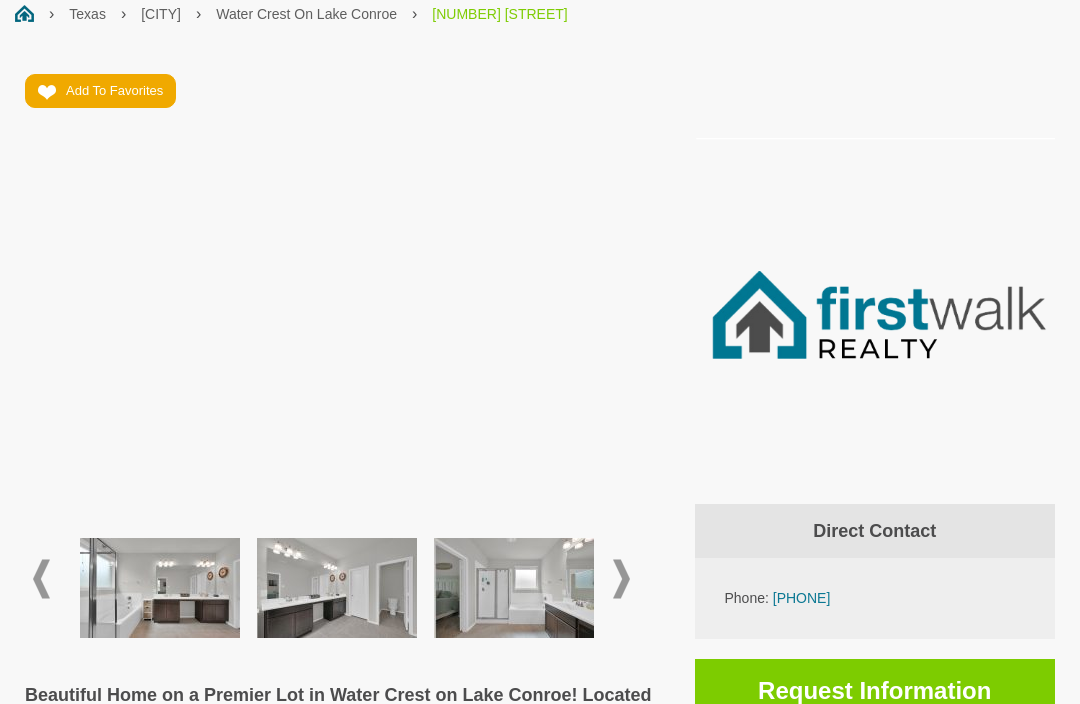 click at bounding box center [621, 579] 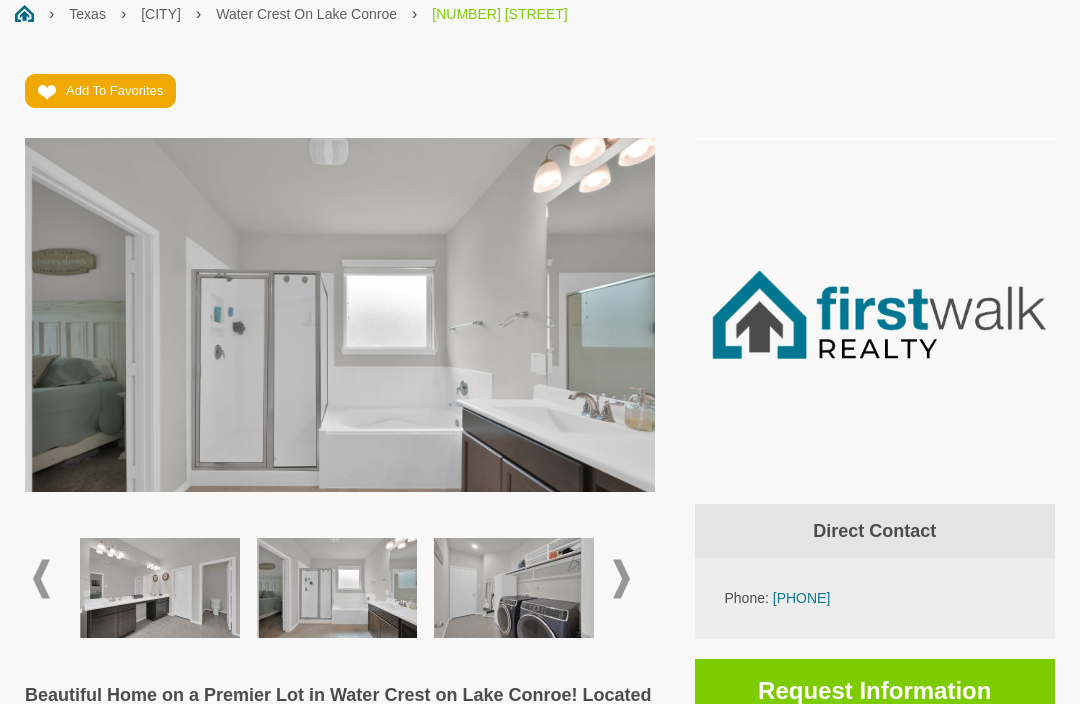click at bounding box center [514, 588] 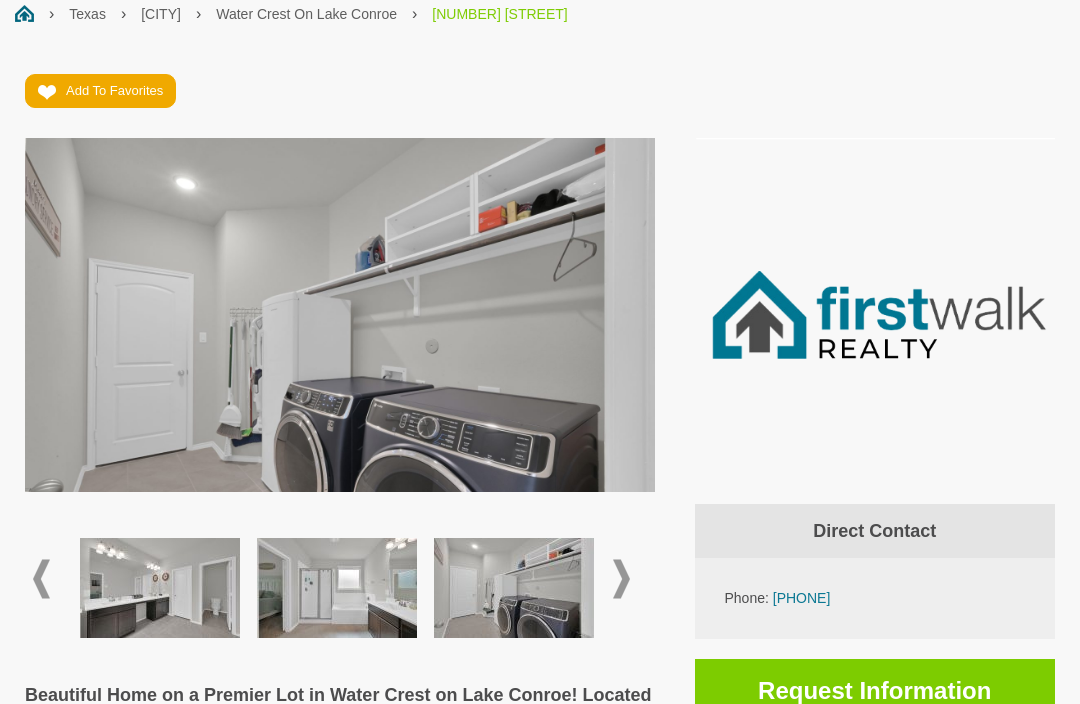 click at bounding box center (621, 579) 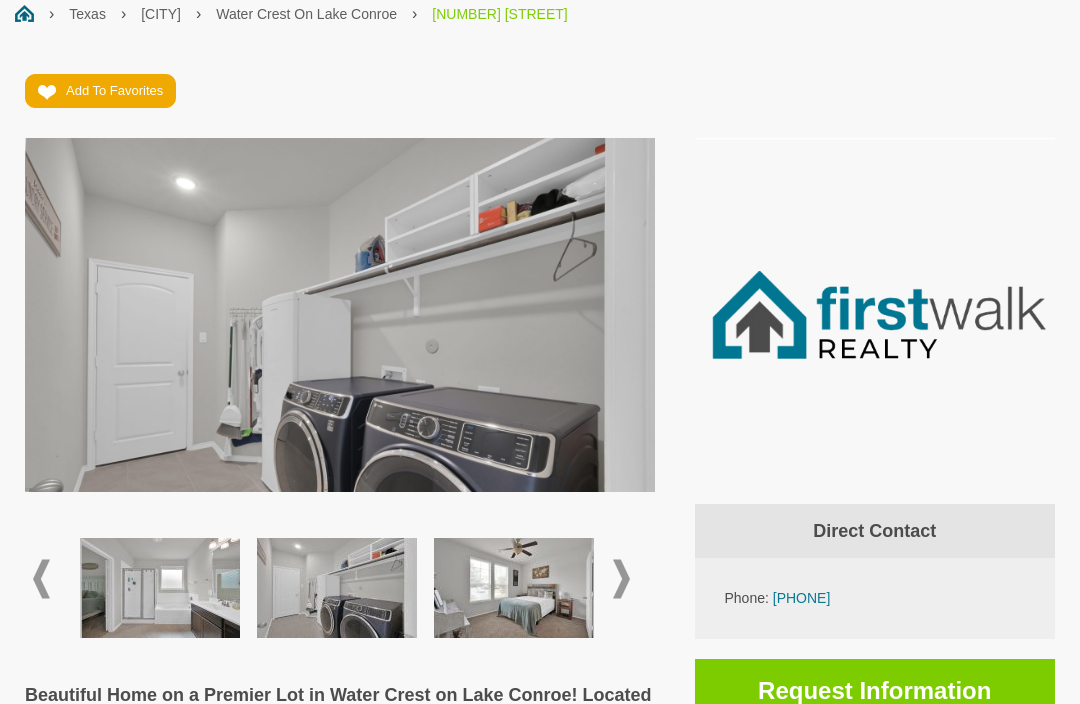 click at bounding box center (514, 588) 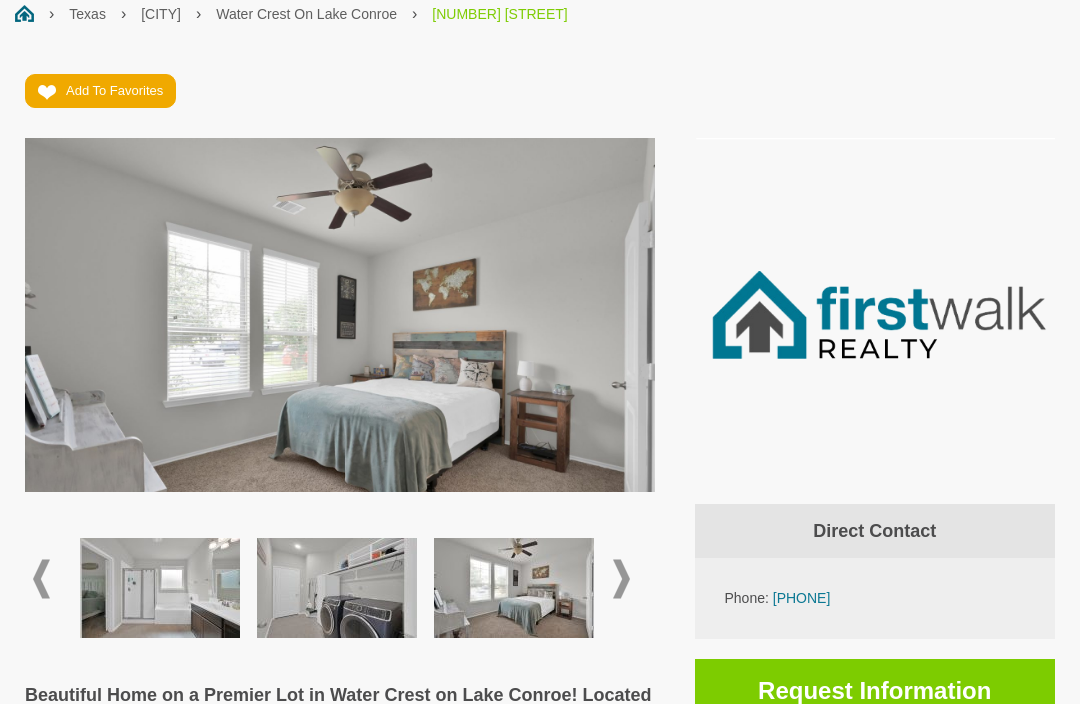 click at bounding box center [621, 579] 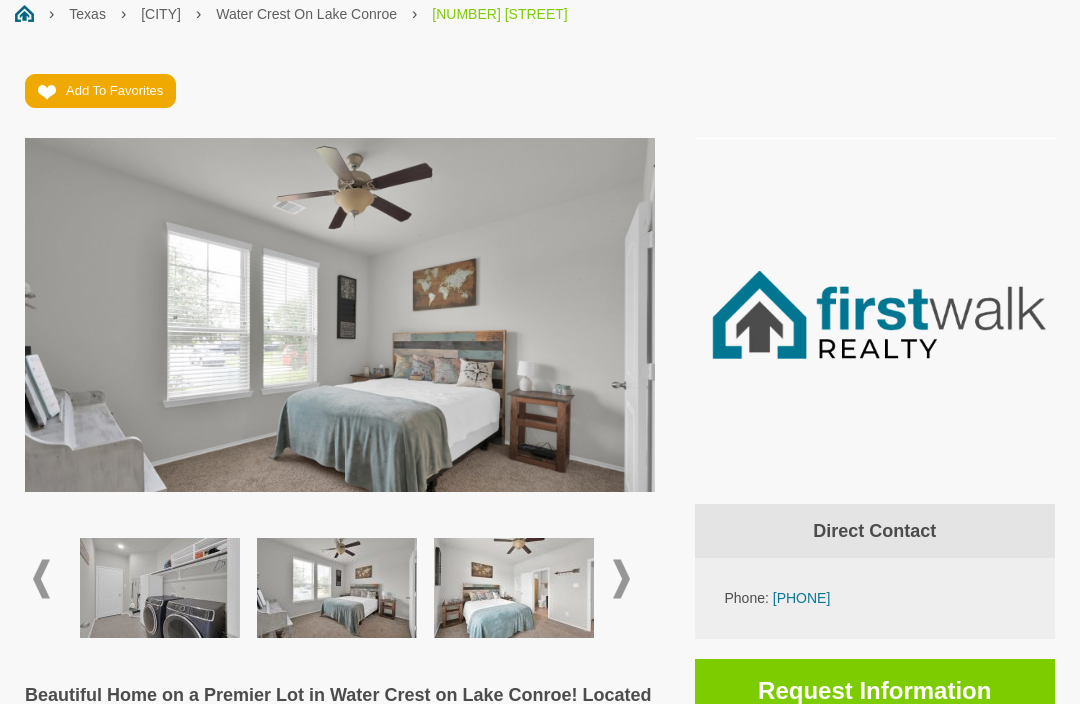 click at bounding box center (514, 588) 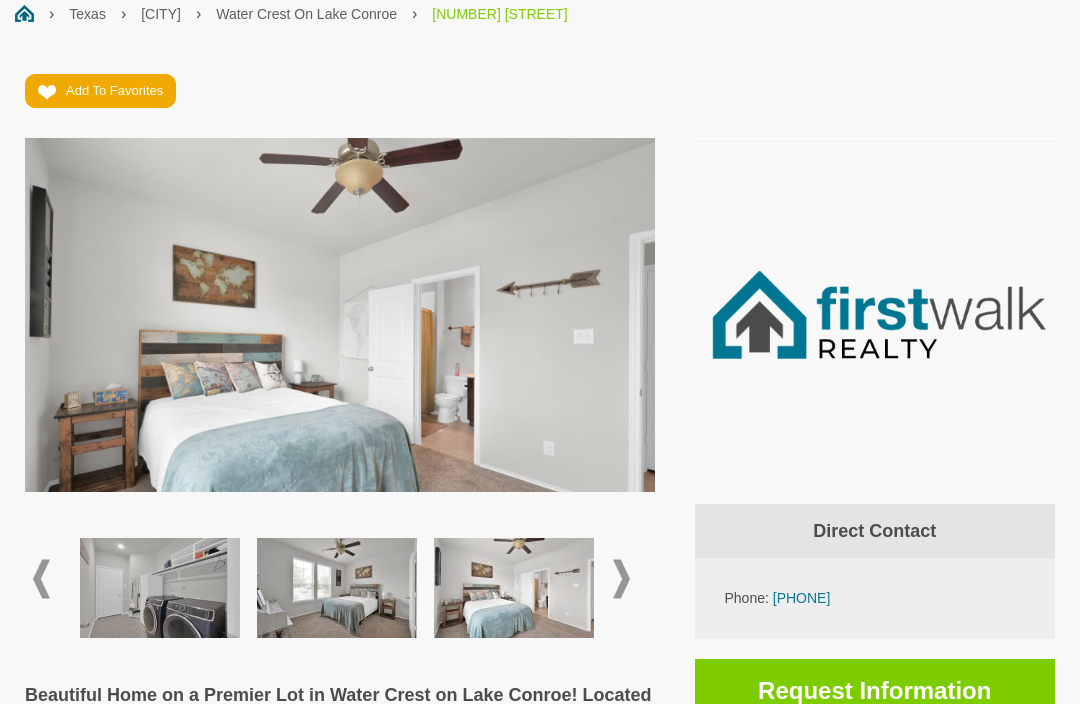 click at bounding box center (621, 579) 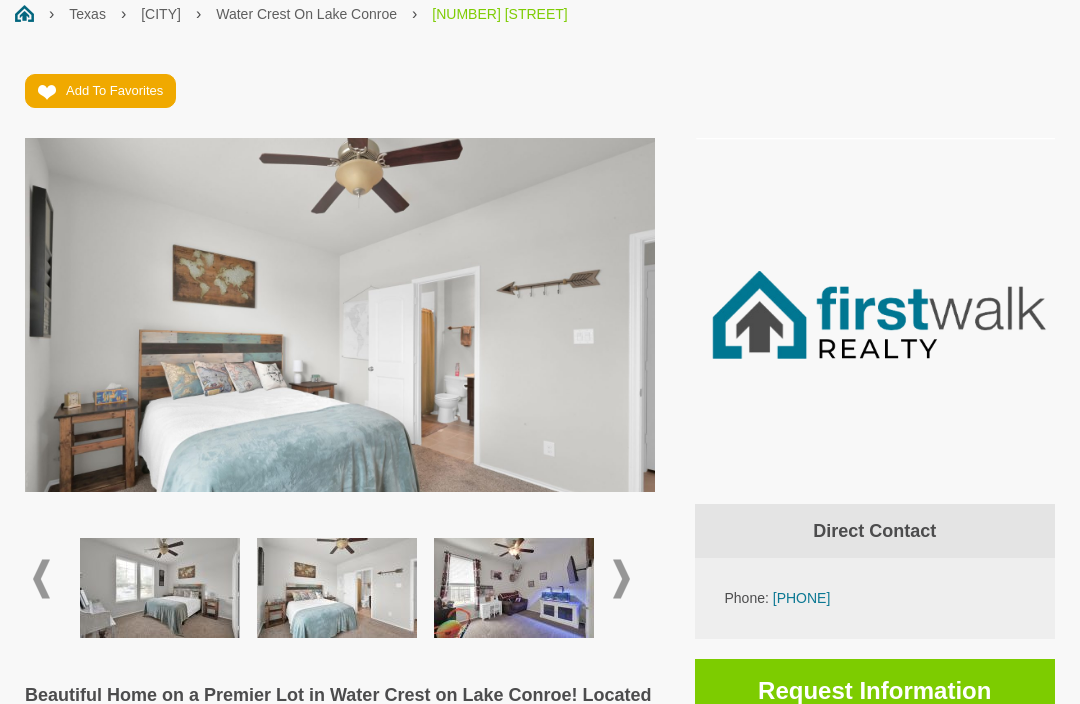 click at bounding box center [514, 588] 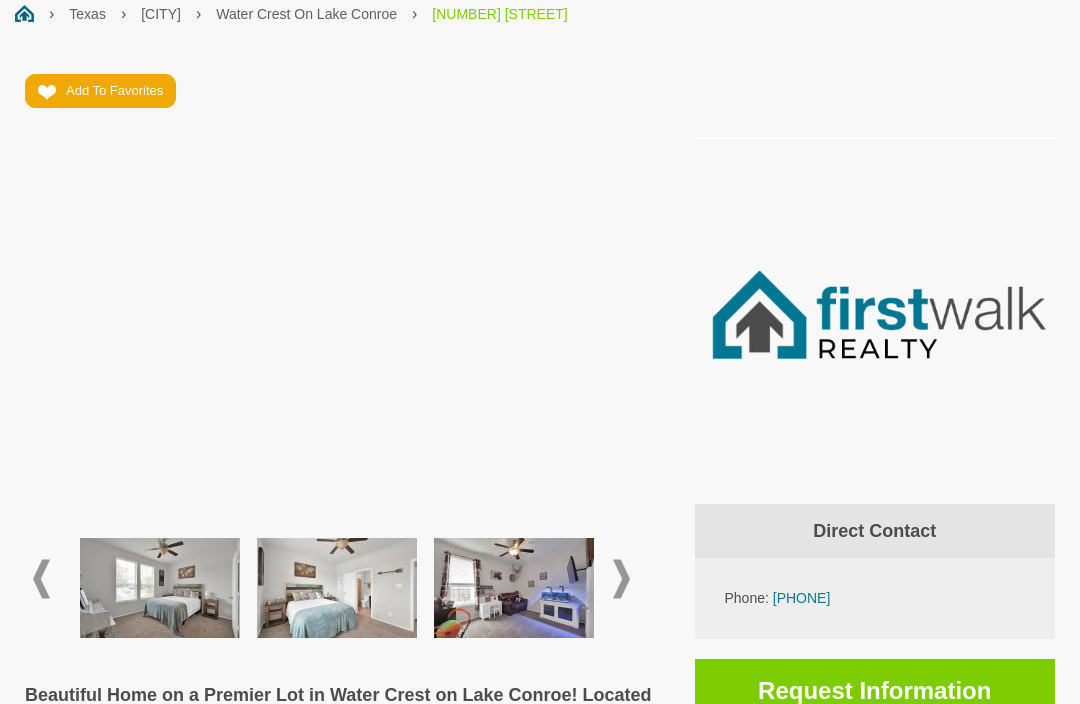 click at bounding box center [621, 579] 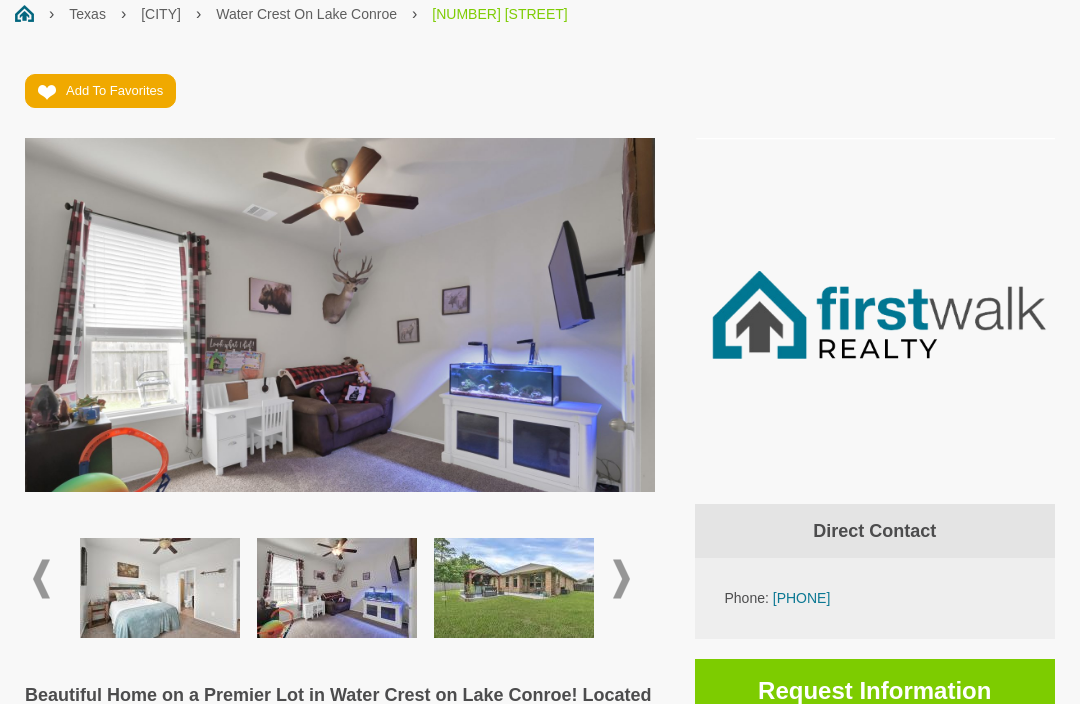 click at bounding box center (514, 588) 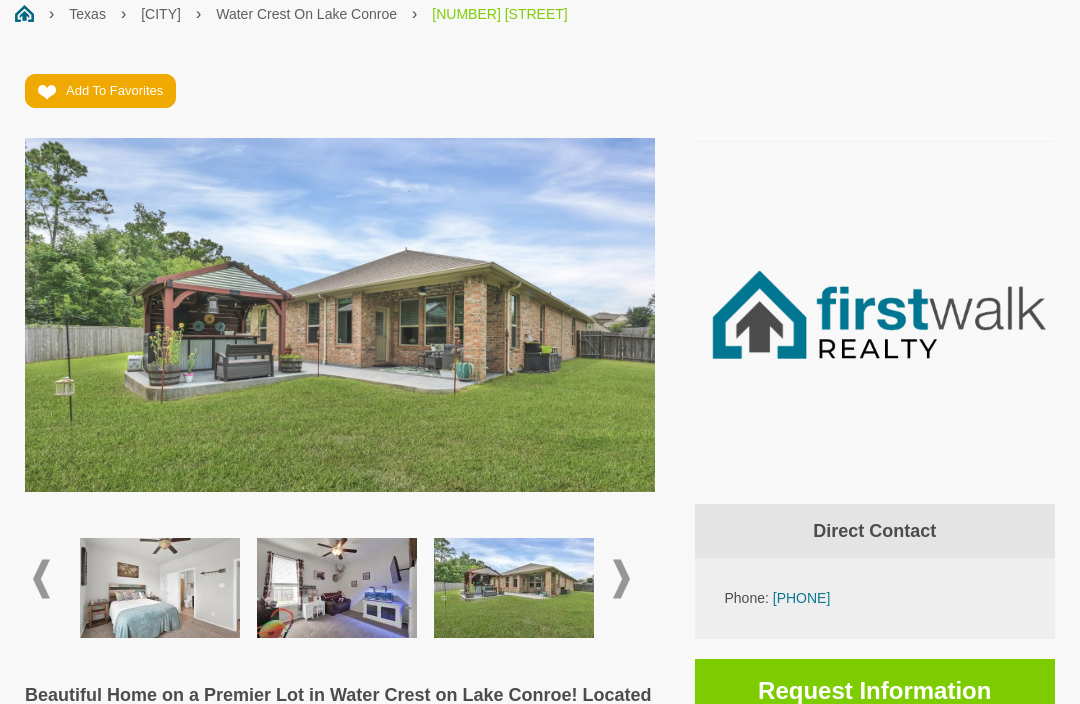 click at bounding box center (621, 579) 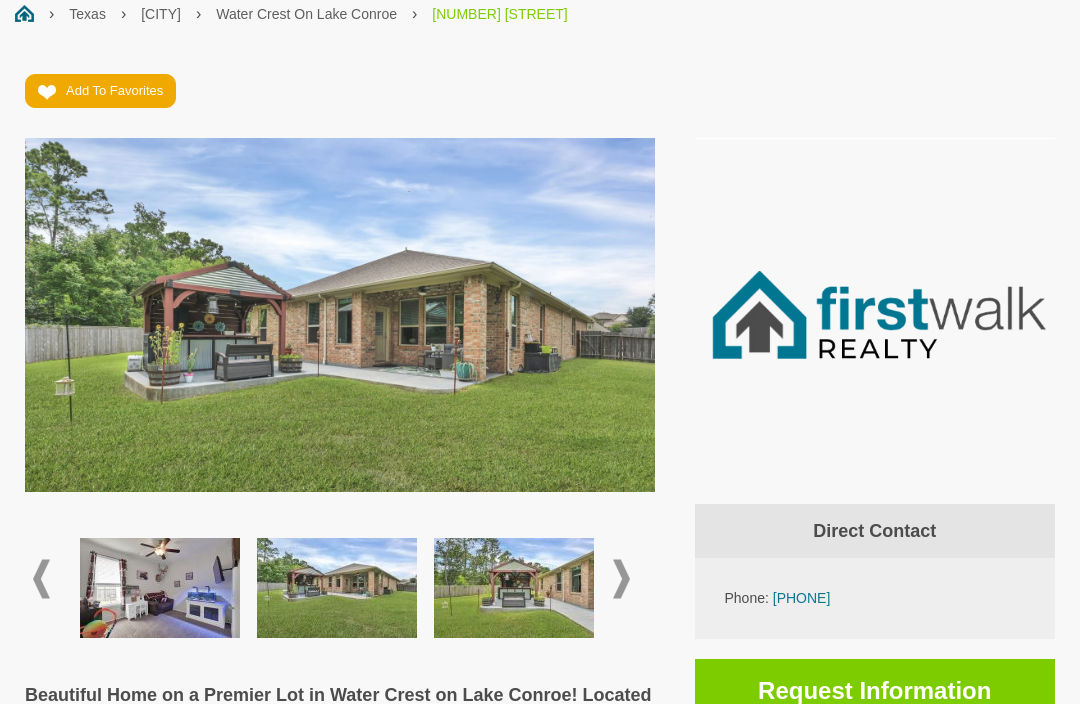 click at bounding box center [514, 588] 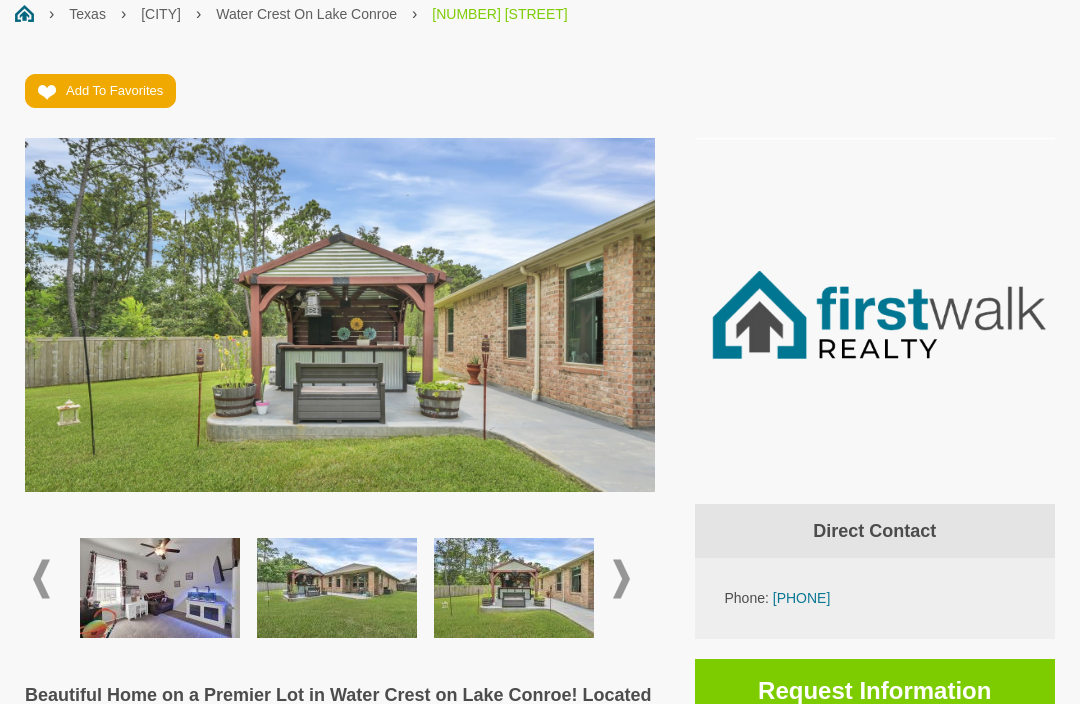 click at bounding box center (621, 579) 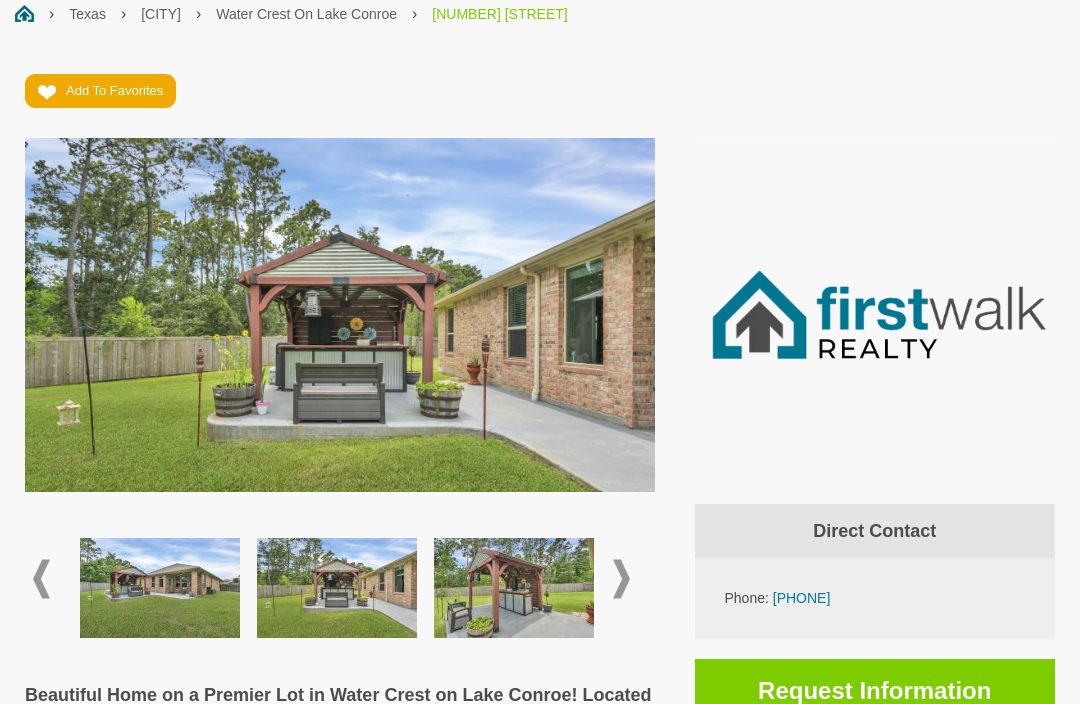 click at bounding box center [514, 588] 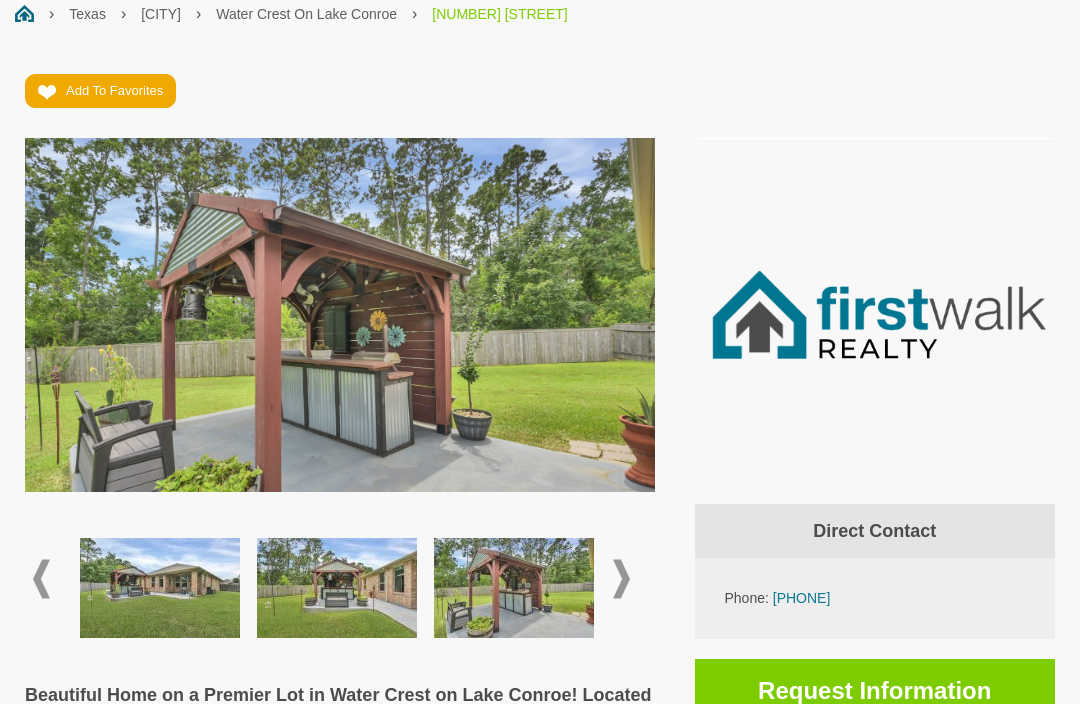 click at bounding box center [621, 579] 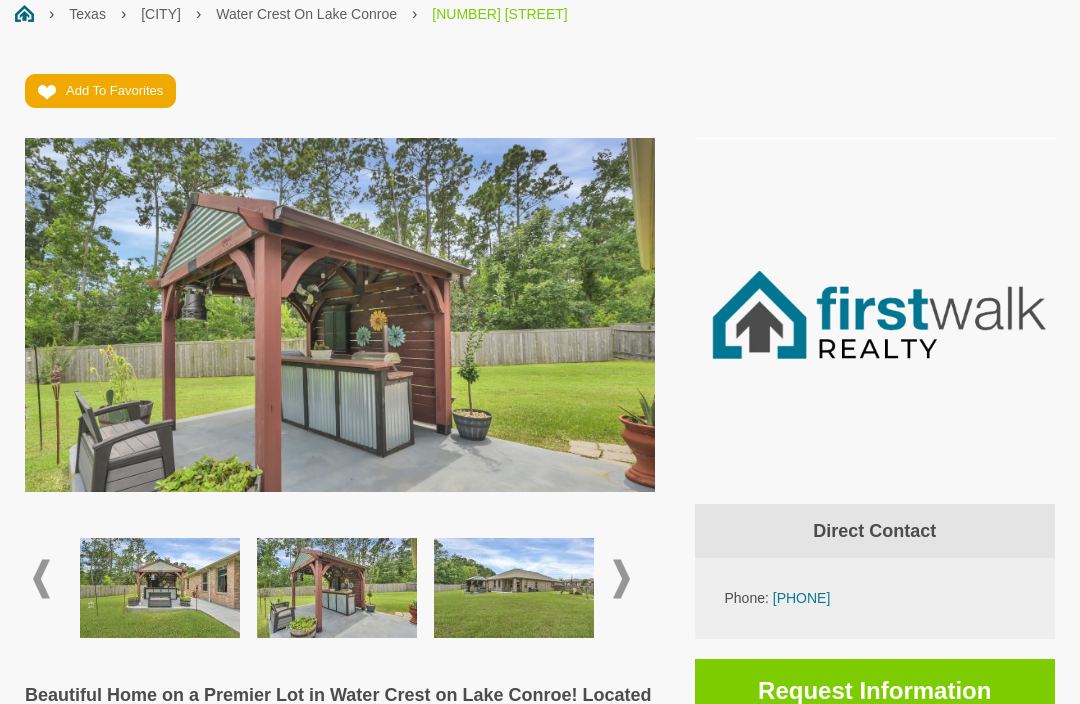 click at bounding box center (514, 588) 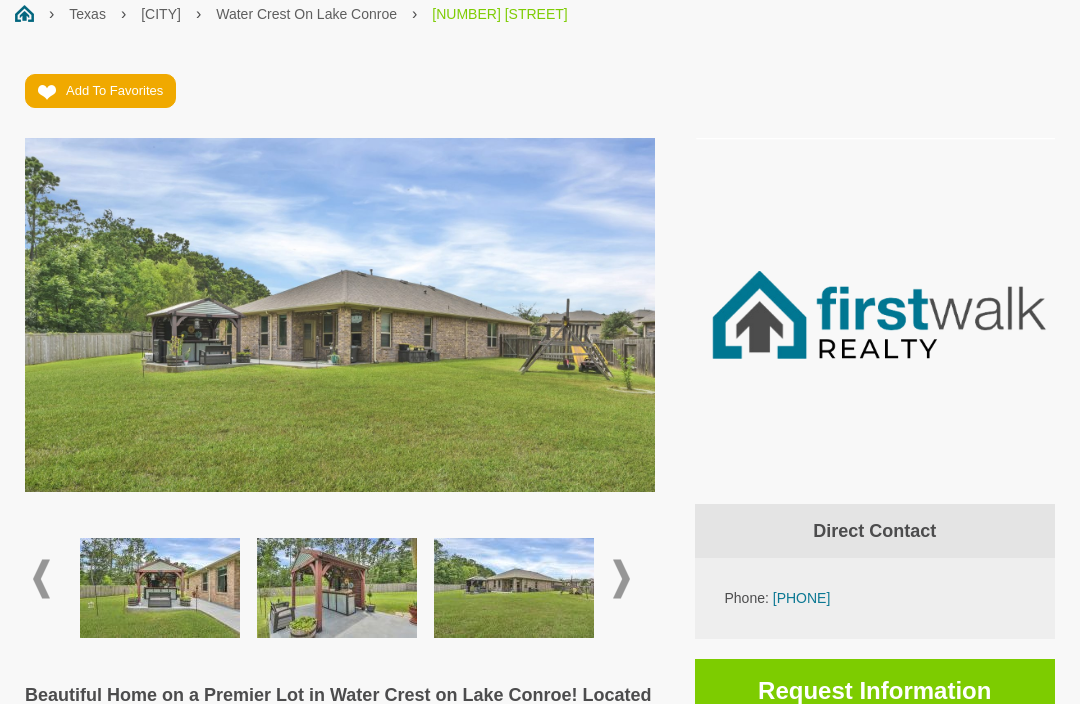 click at bounding box center [621, 579] 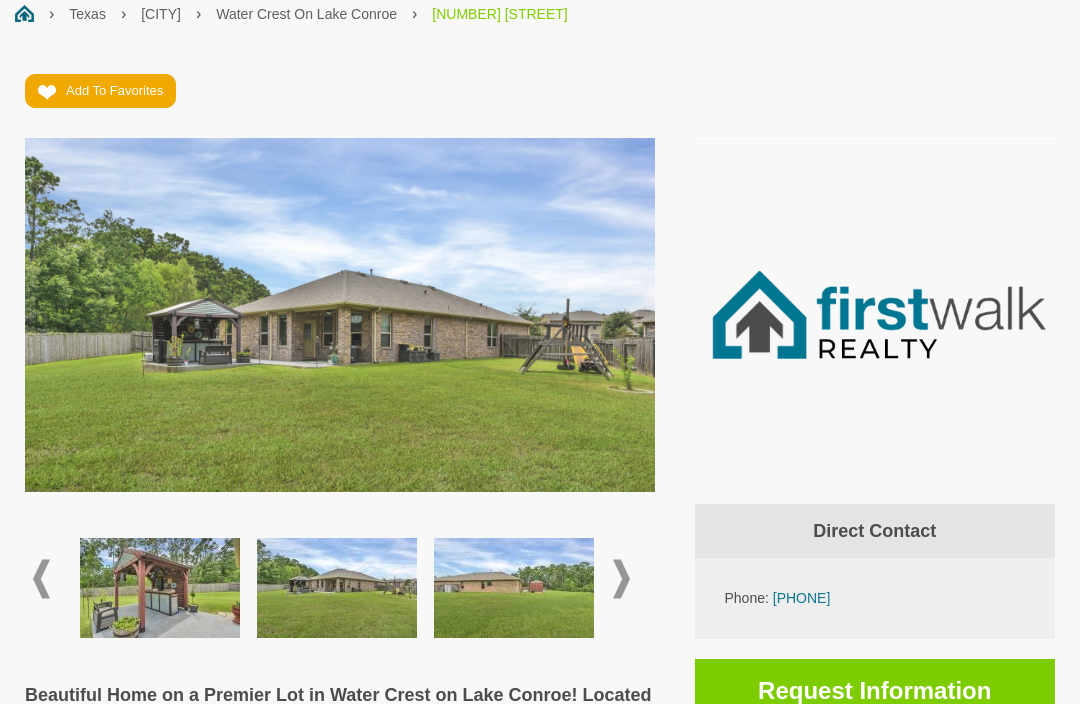 click at bounding box center (514, 588) 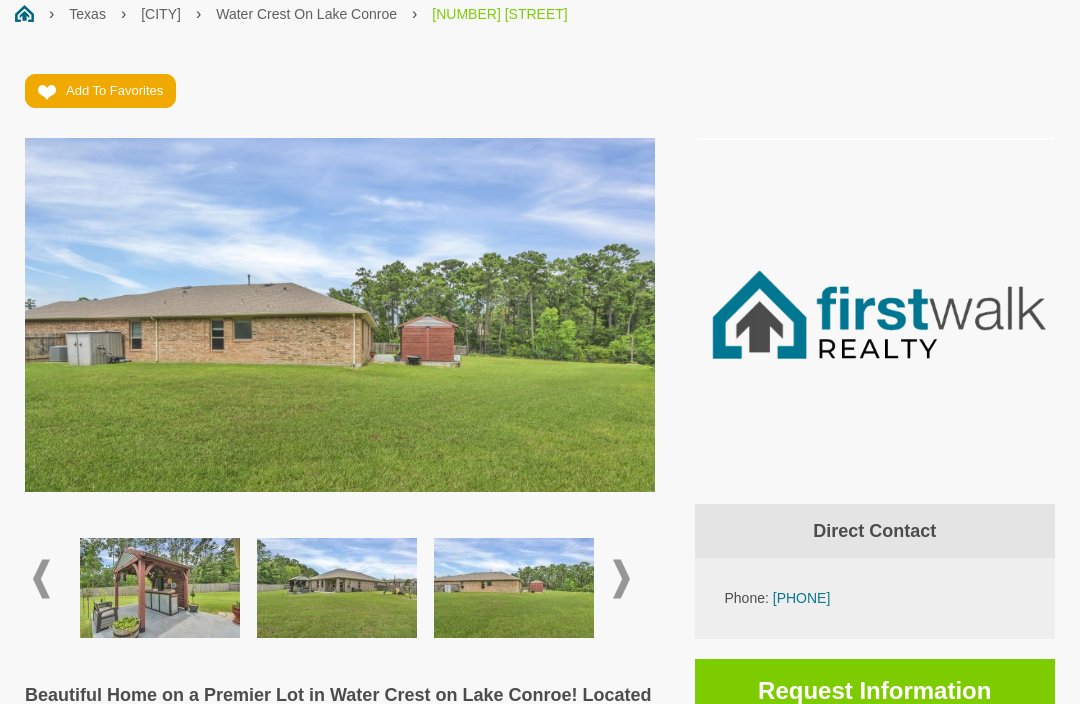 click at bounding box center [621, 579] 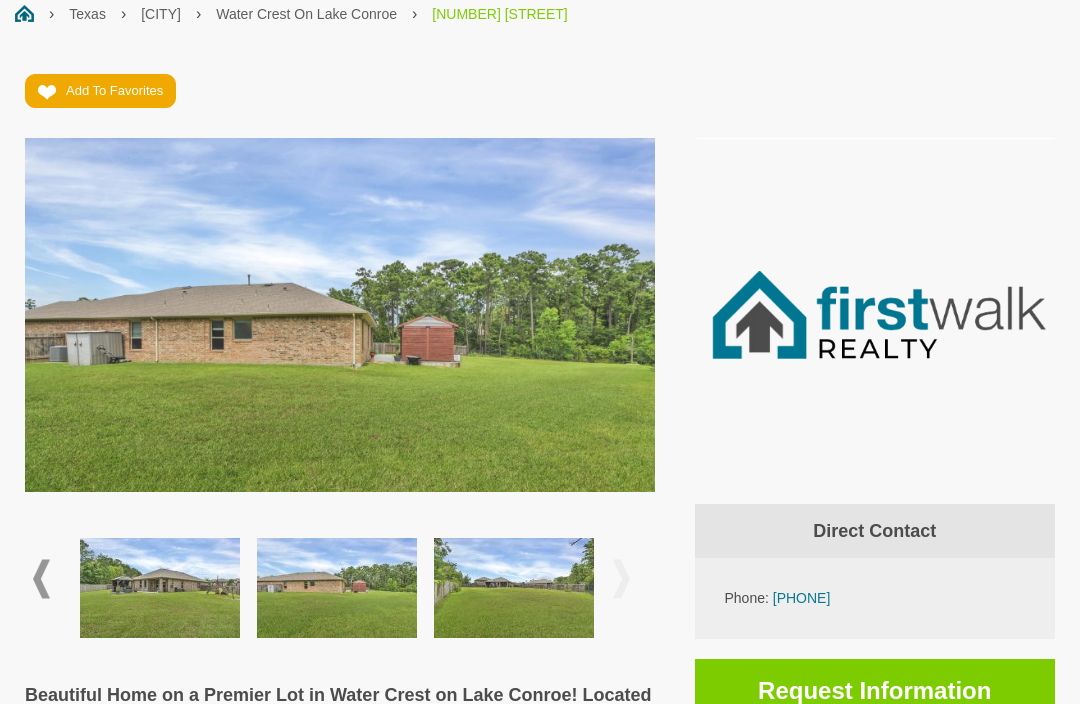 click at bounding box center [514, 588] 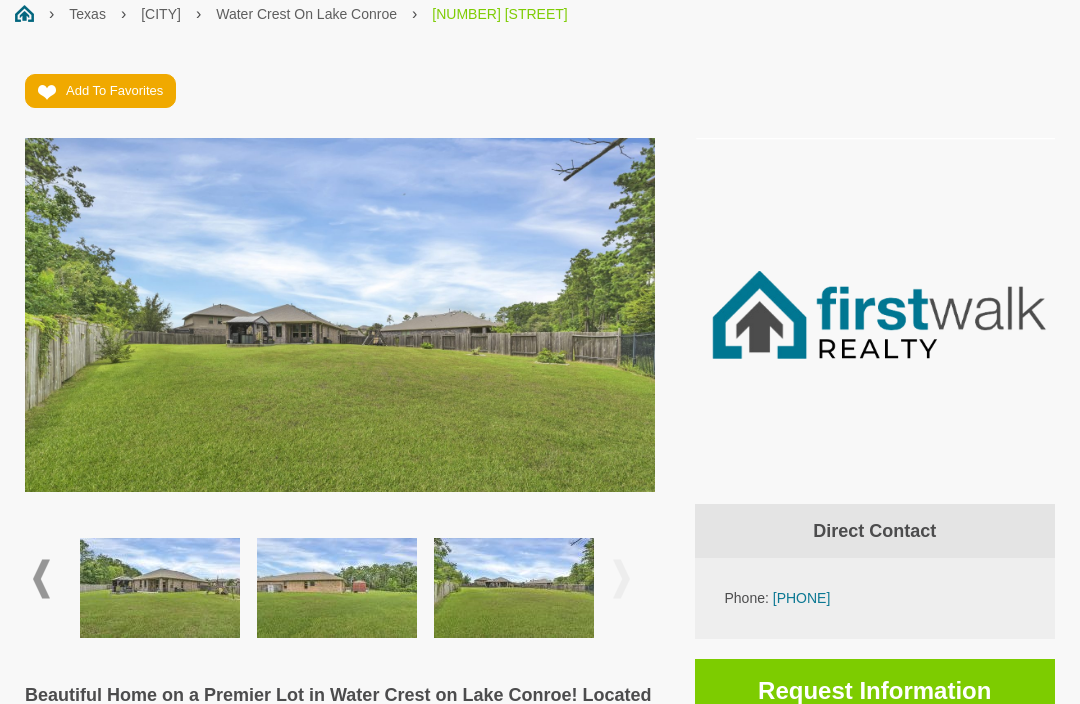 click at bounding box center [621, 579] 